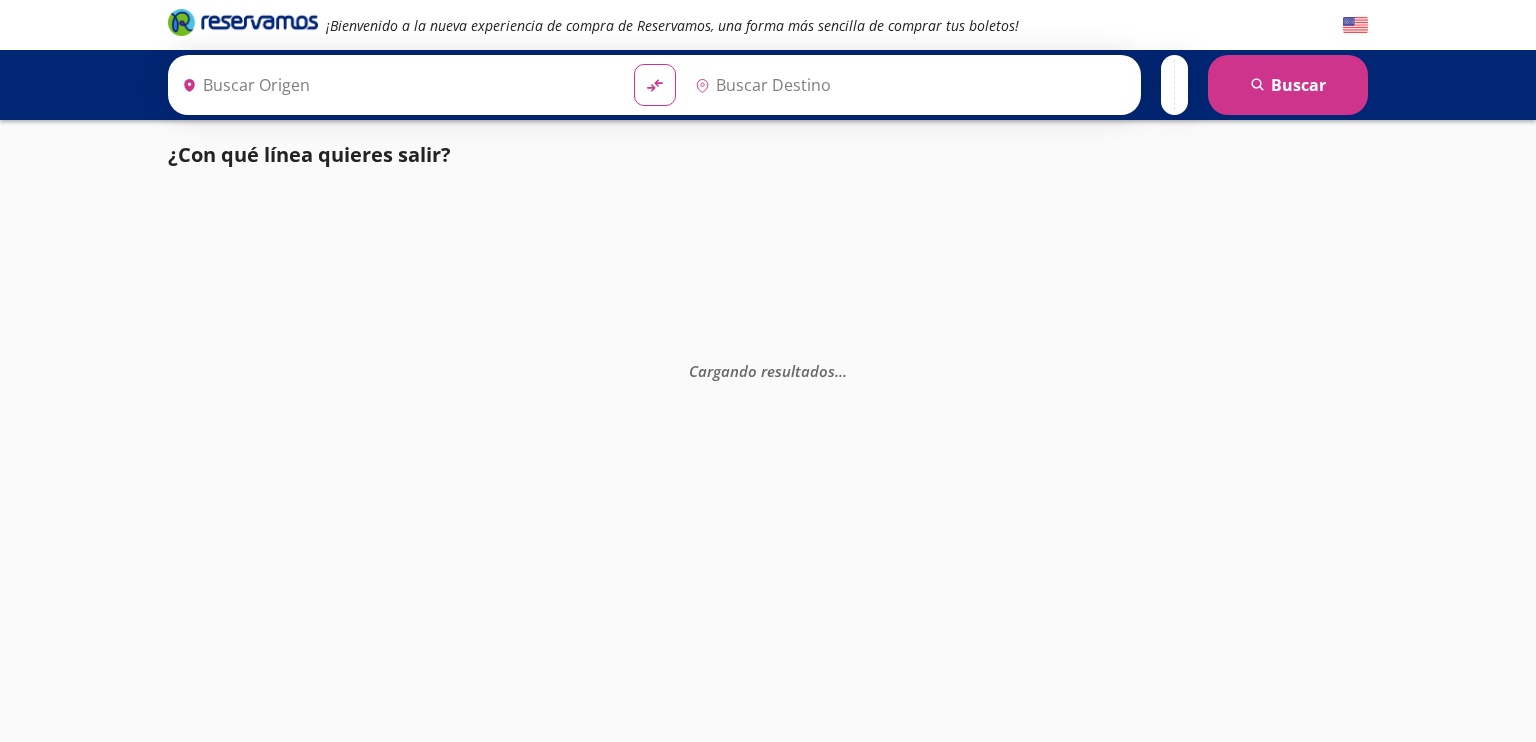 scroll, scrollTop: 0, scrollLeft: 0, axis: both 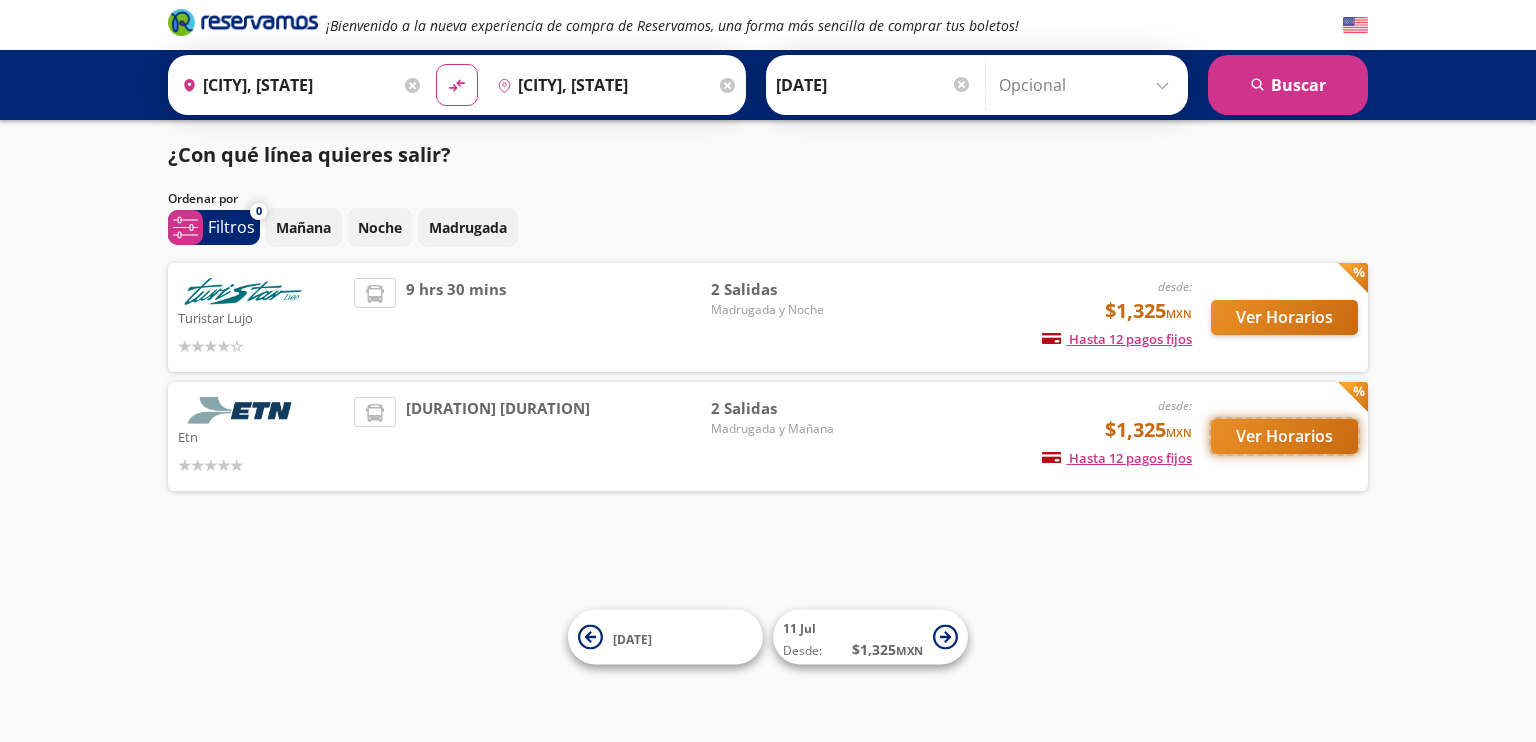 click on "Ver Horarios" at bounding box center [1284, 317] 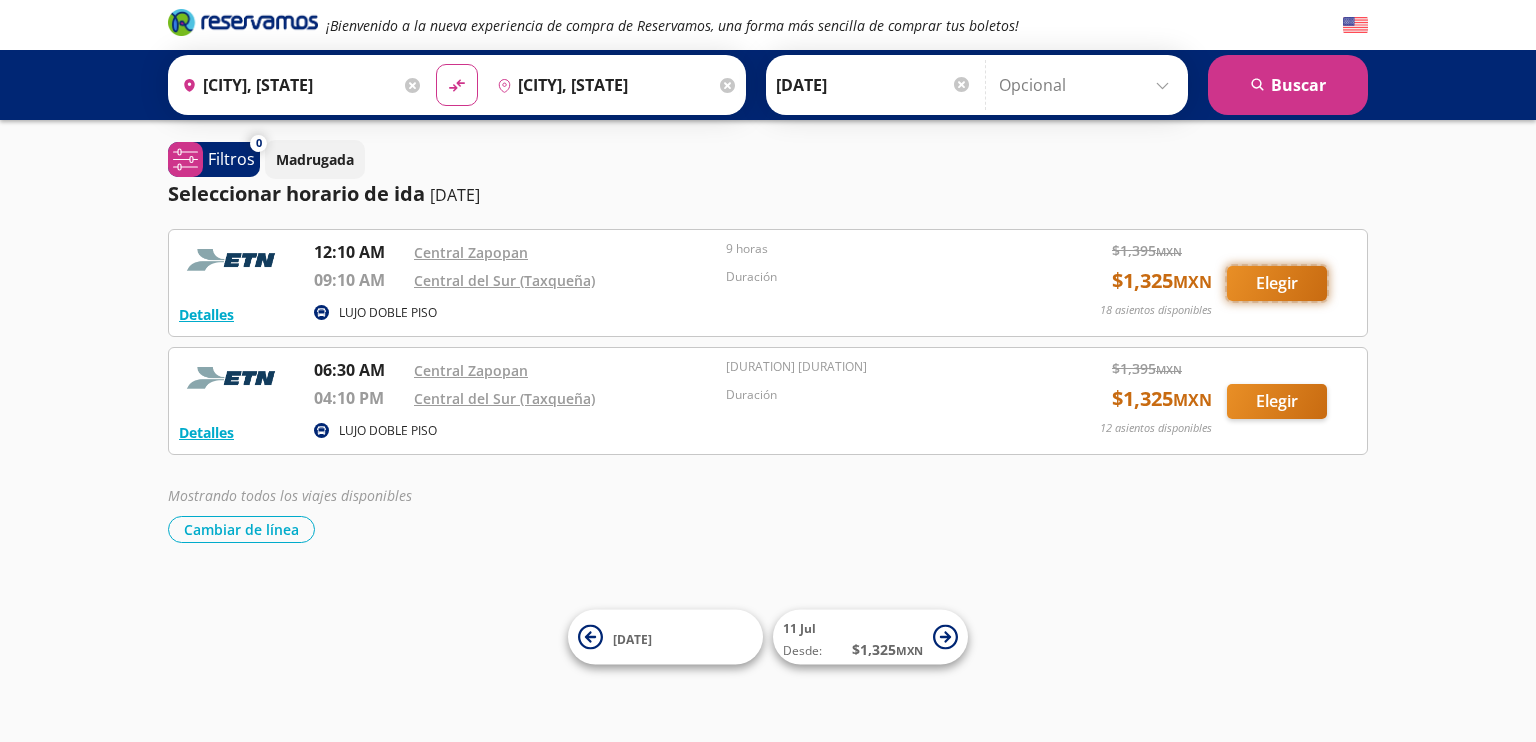 click on "Elegir" at bounding box center (1277, 283) 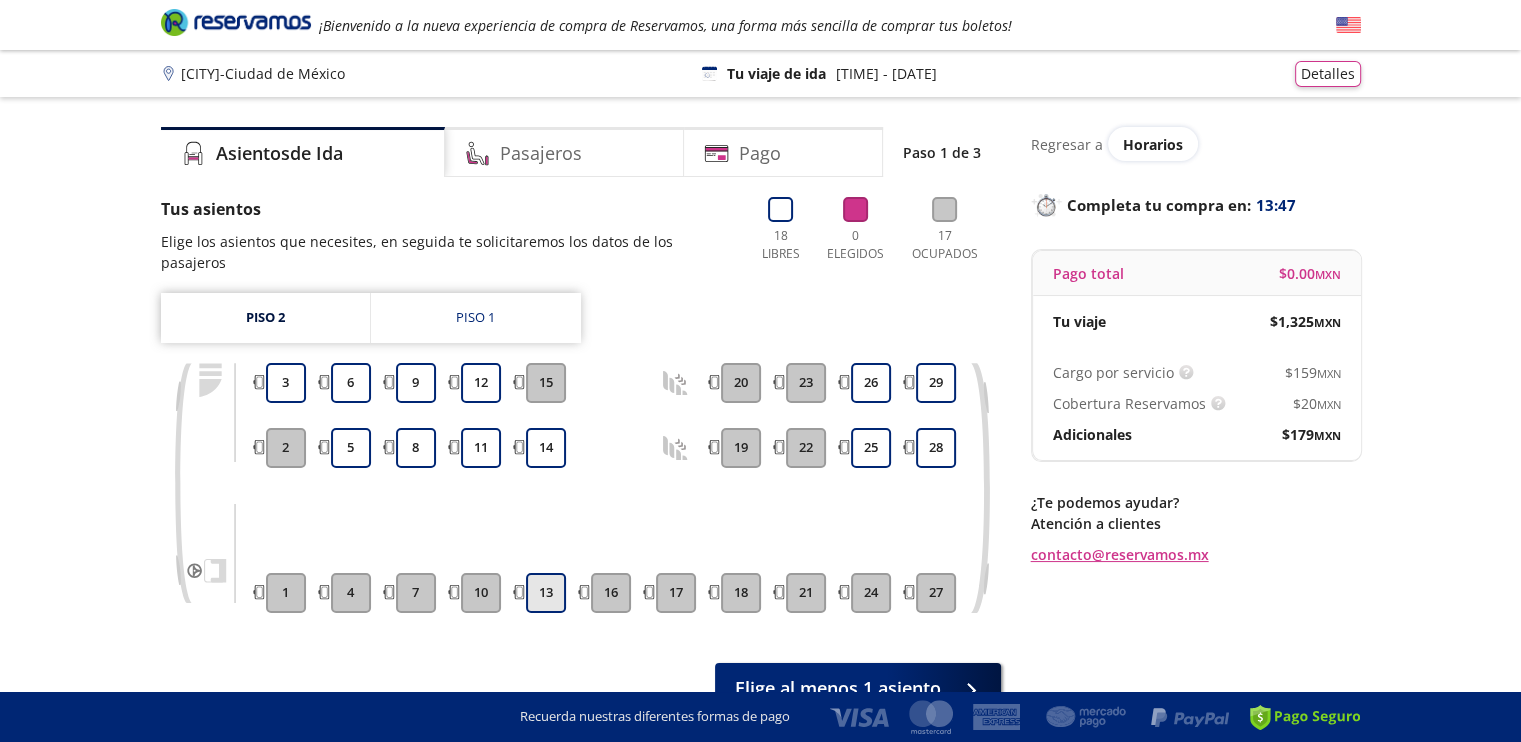 click on "13" at bounding box center (286, 383) 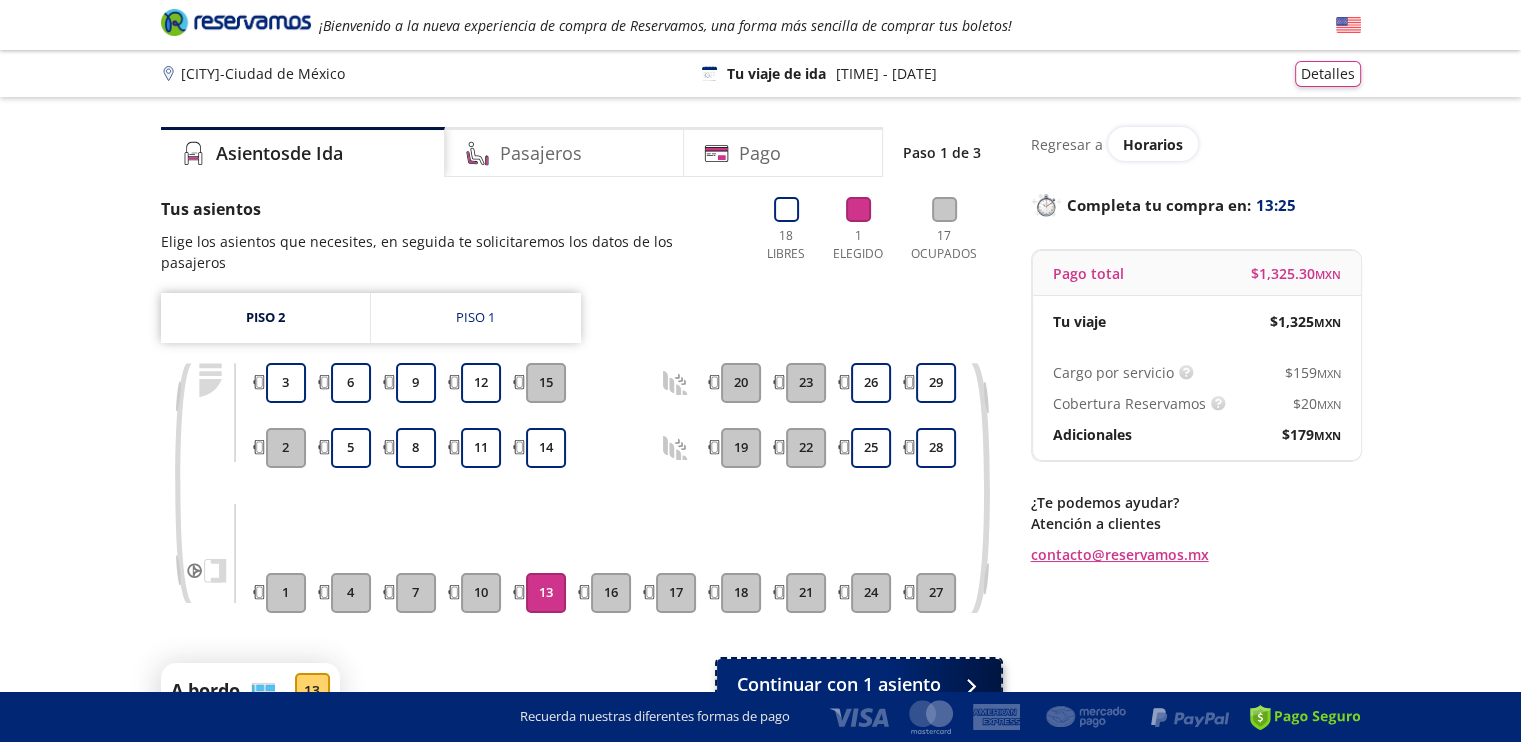click on "Continuar con 1 asiento" at bounding box center (839, 684) 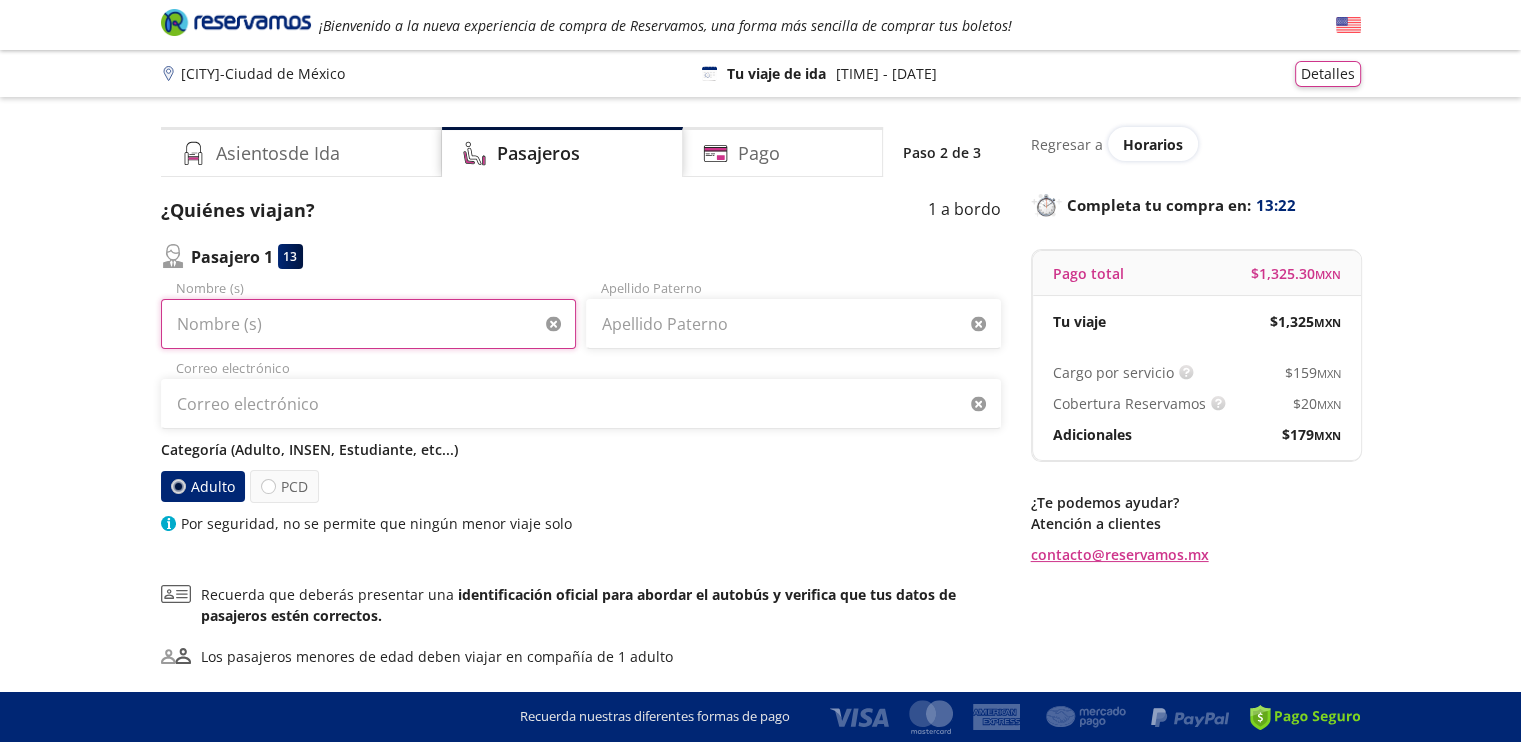 click on "Nombre (s)" at bounding box center [368, 324] 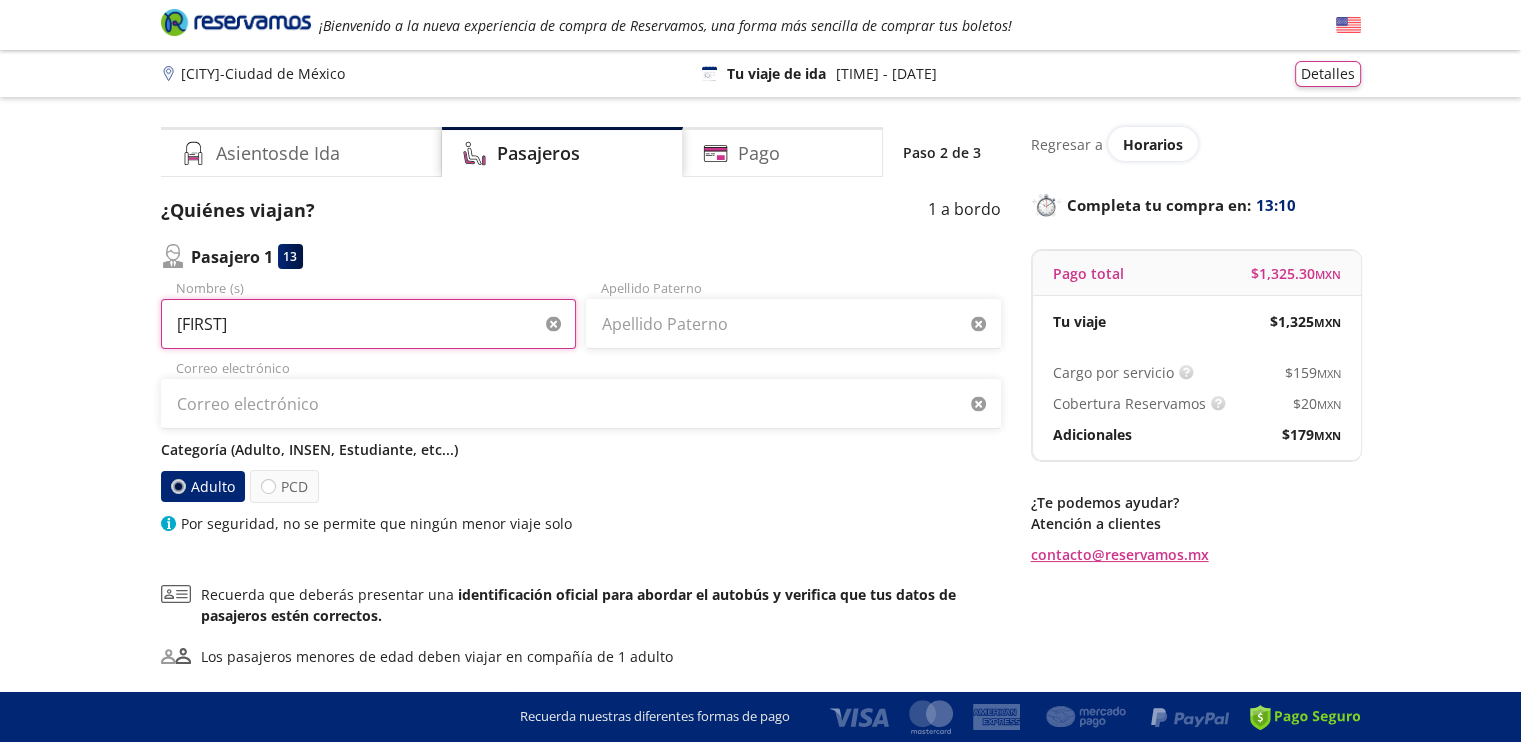 type on "[FIRST]" 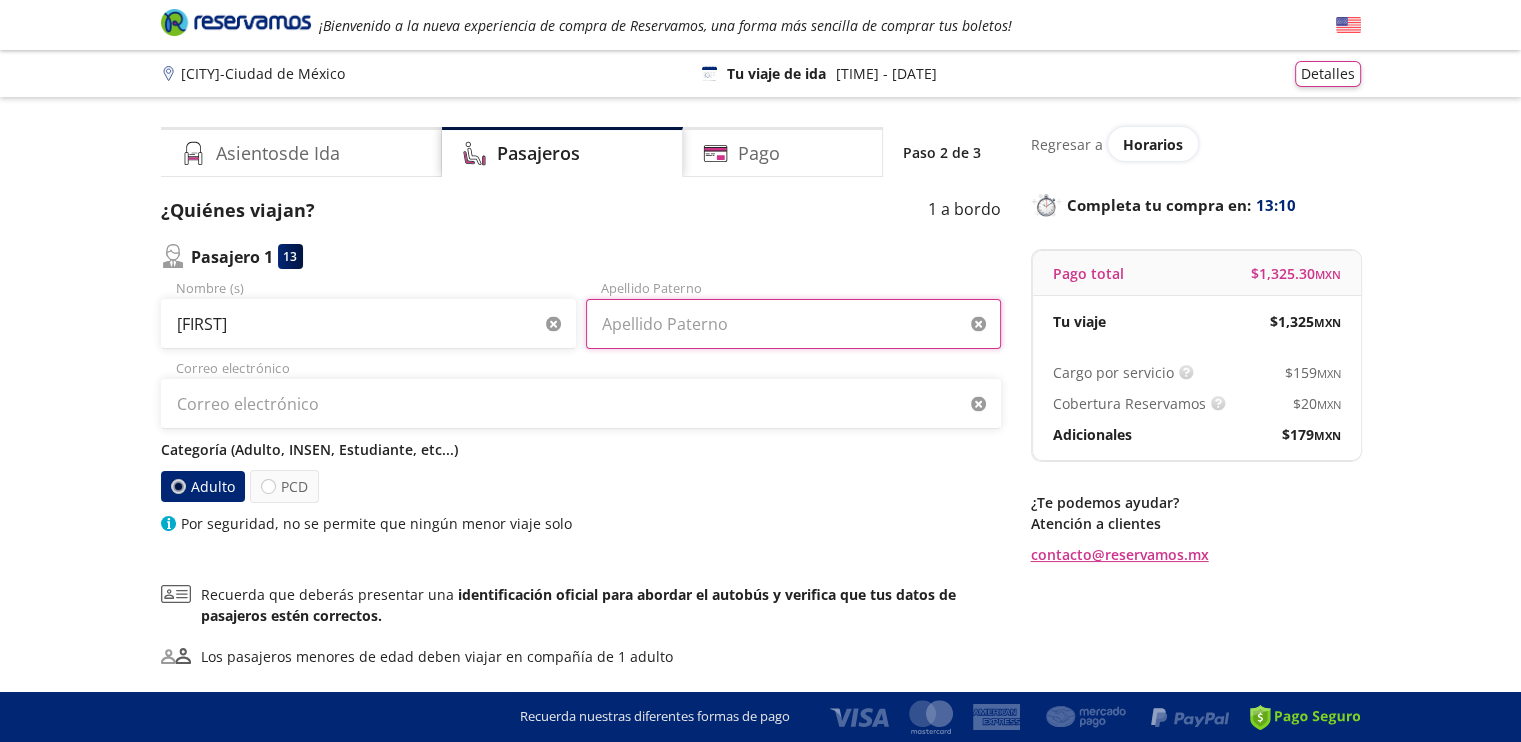click on "Apellido Paterno" at bounding box center (793, 324) 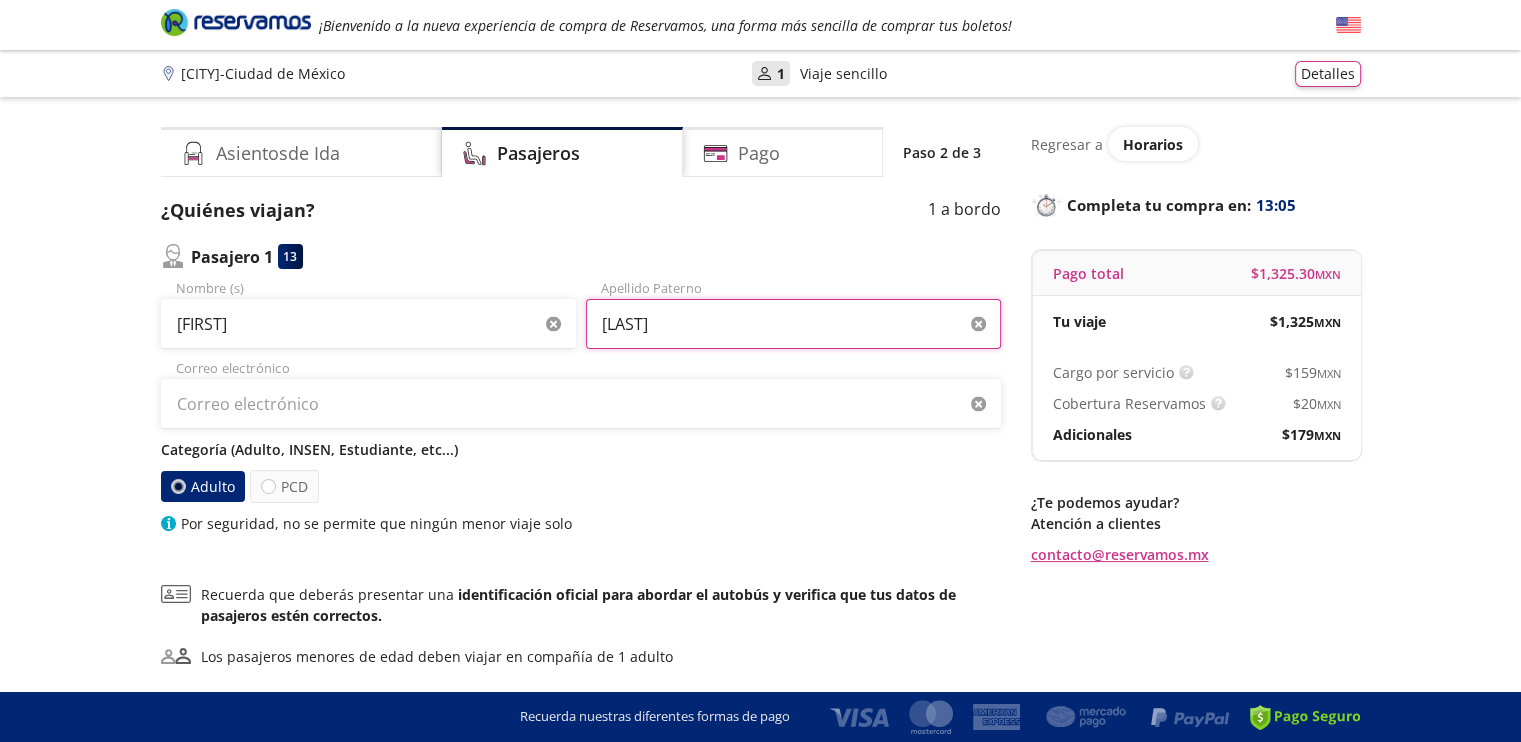 type on "[LAST]" 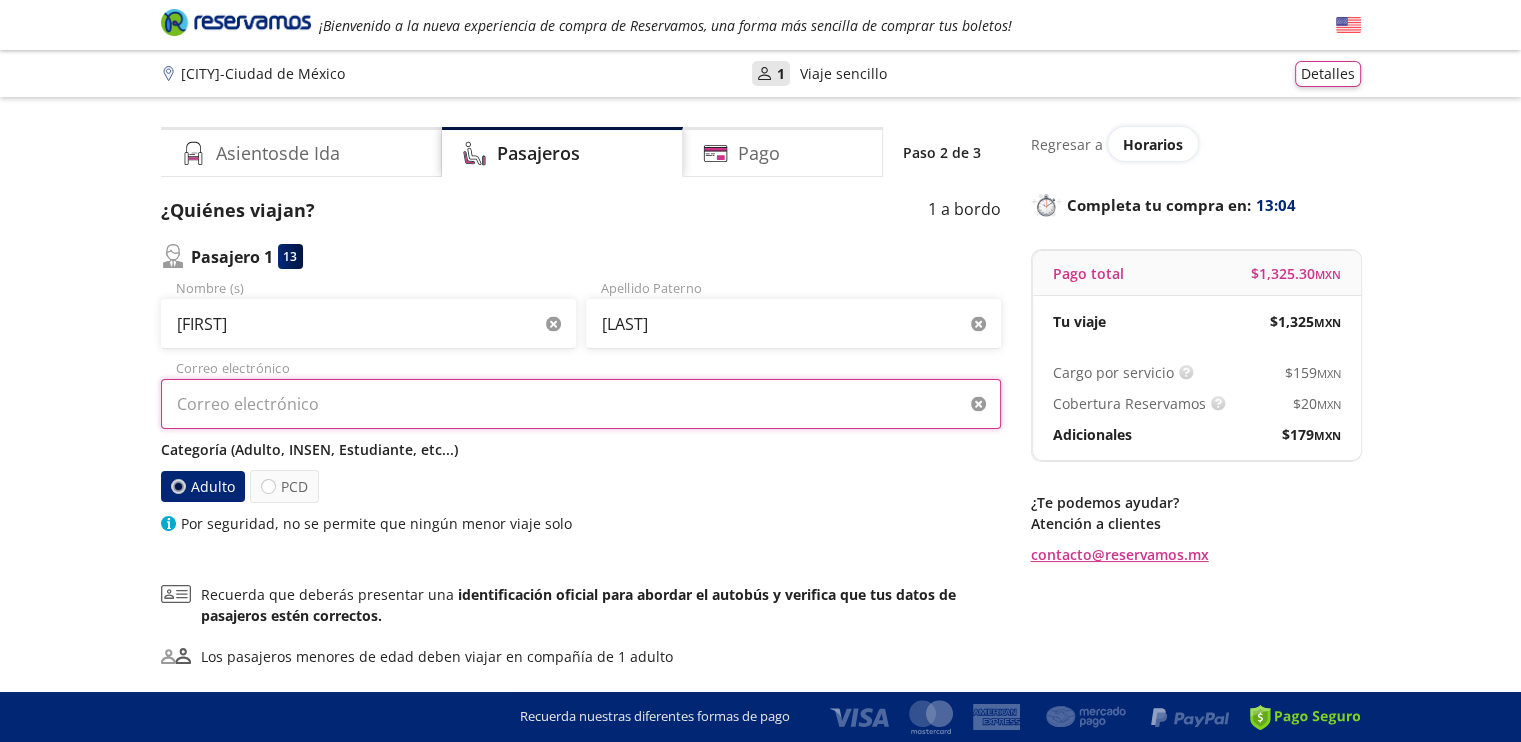 click on "Correo electrónico" at bounding box center [581, 404] 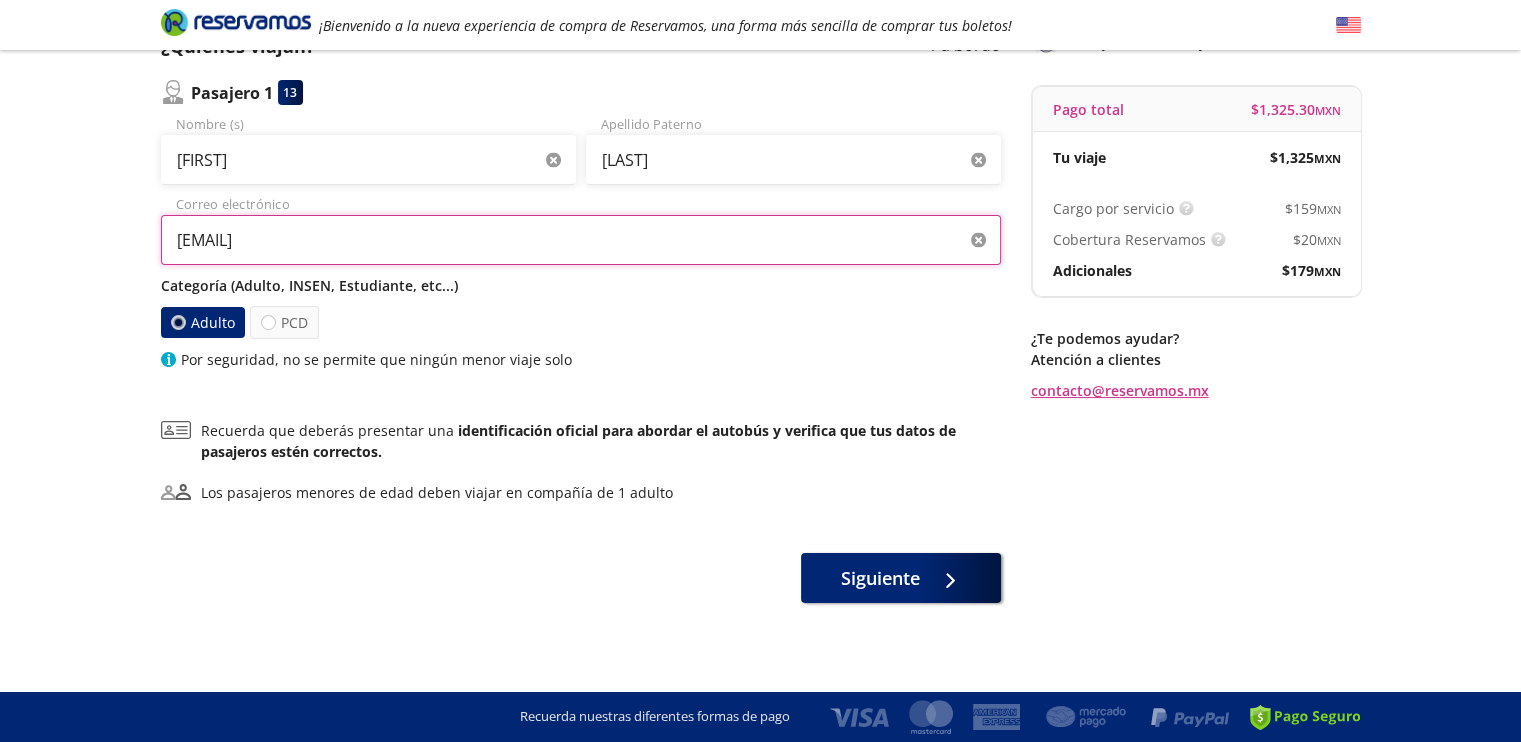 scroll, scrollTop: 163, scrollLeft: 0, axis: vertical 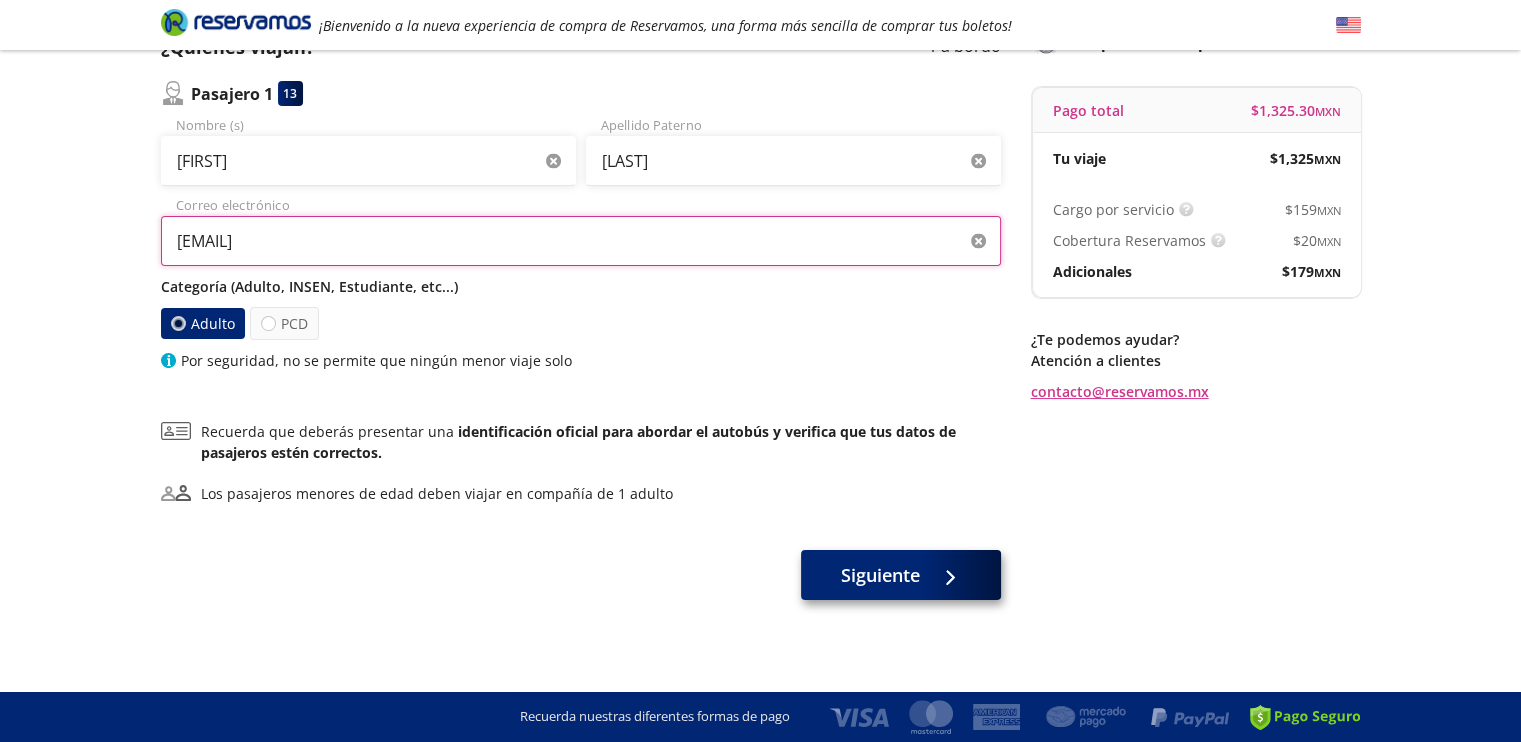 type on "[EMAIL]" 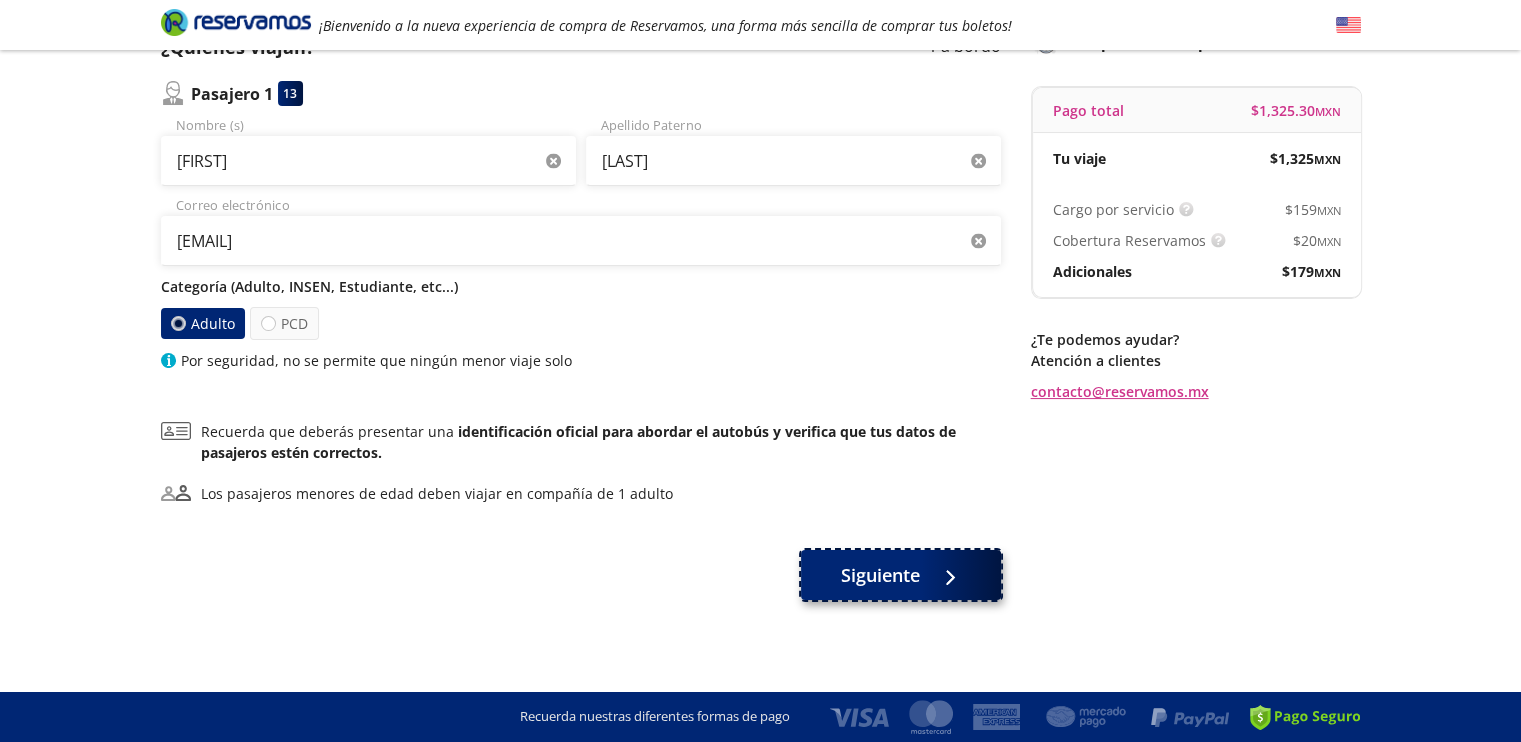 click on "Siguiente" at bounding box center (880, 575) 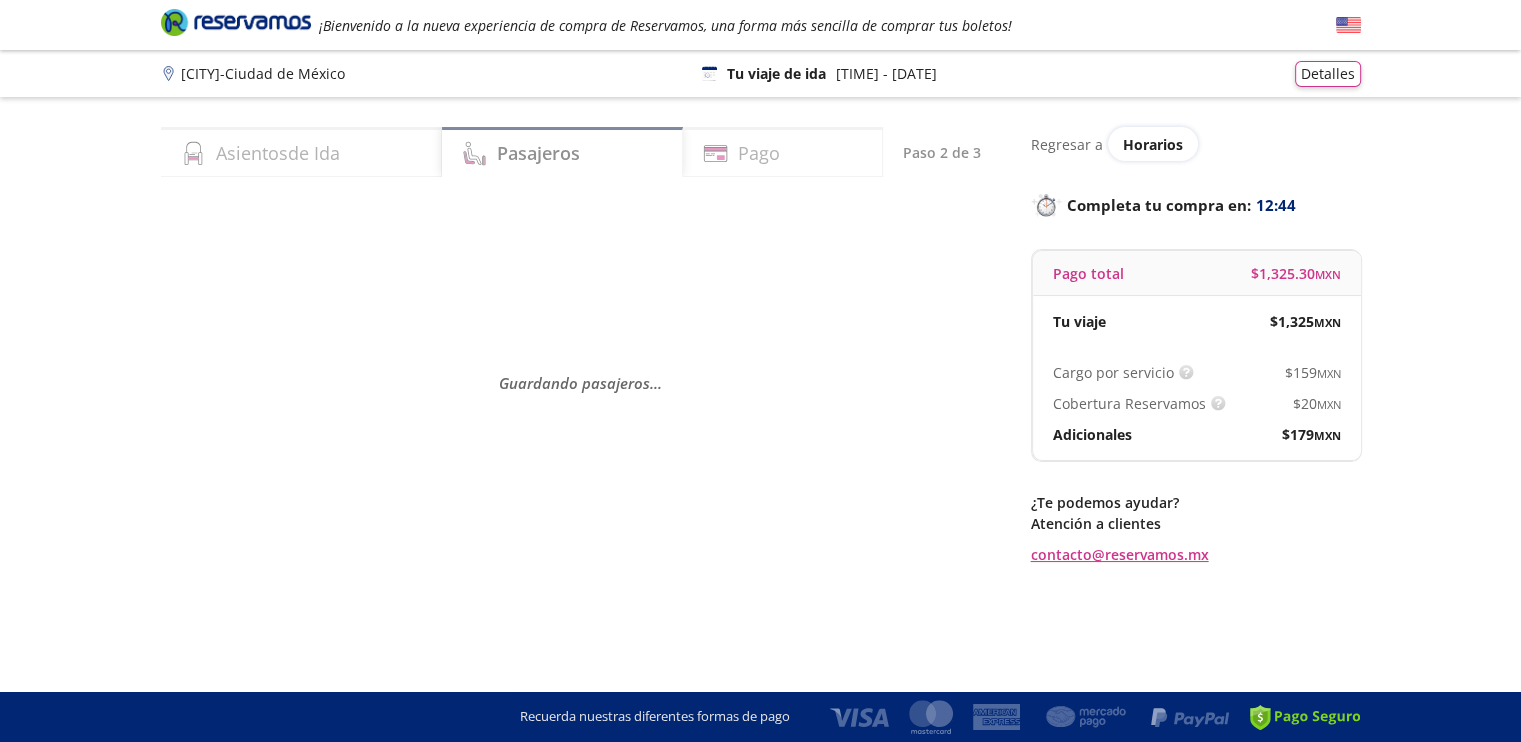 scroll, scrollTop: 0, scrollLeft: 0, axis: both 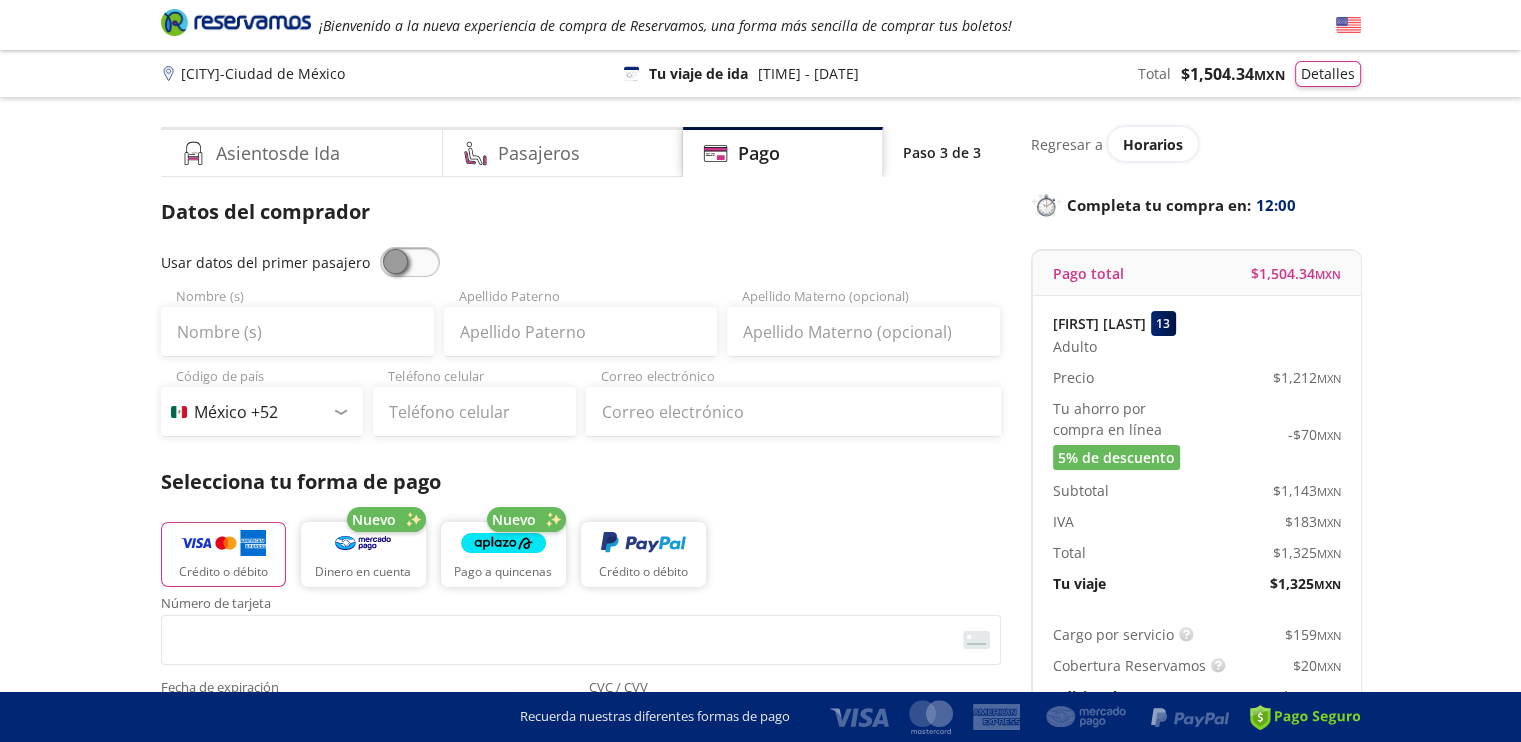 click at bounding box center [410, 262] 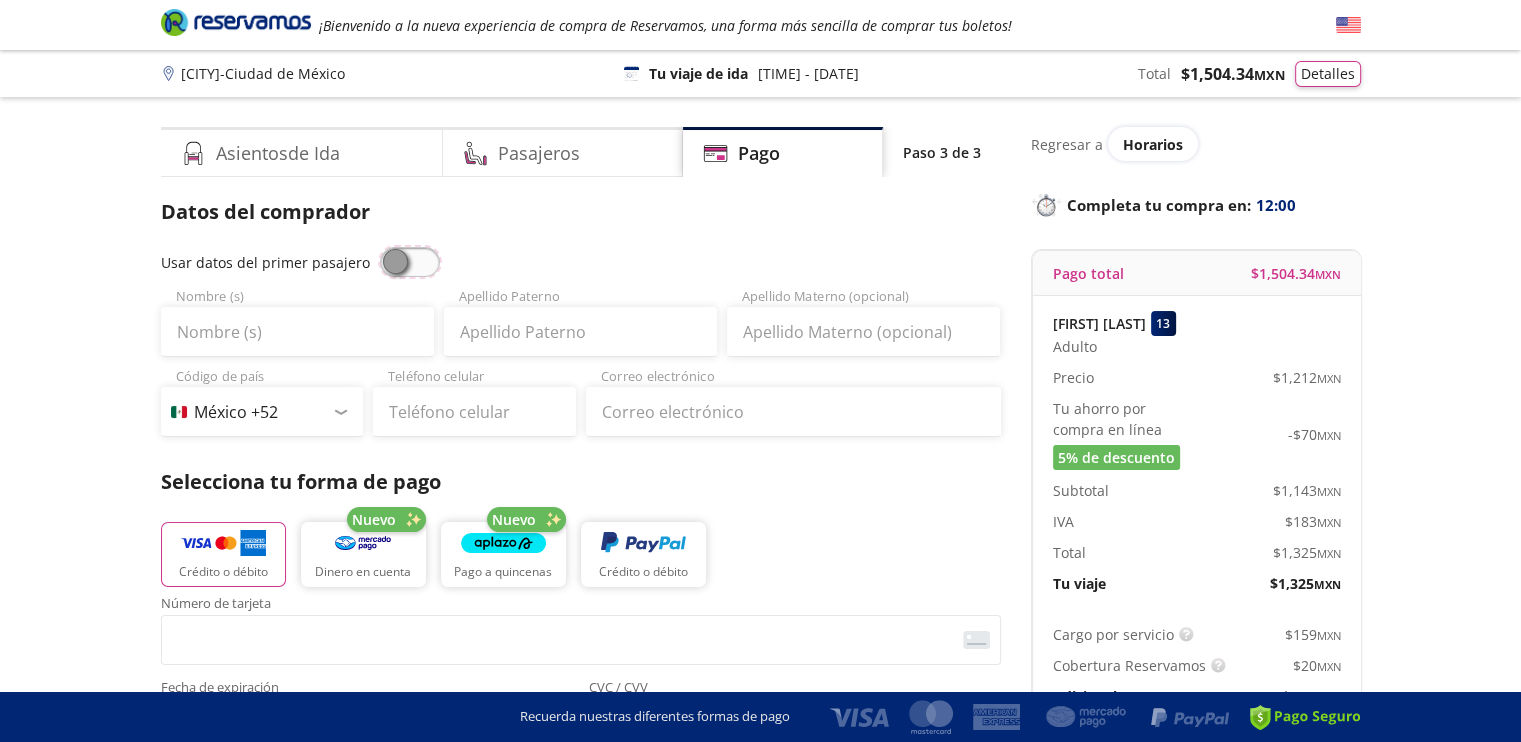 click at bounding box center [380, 247] 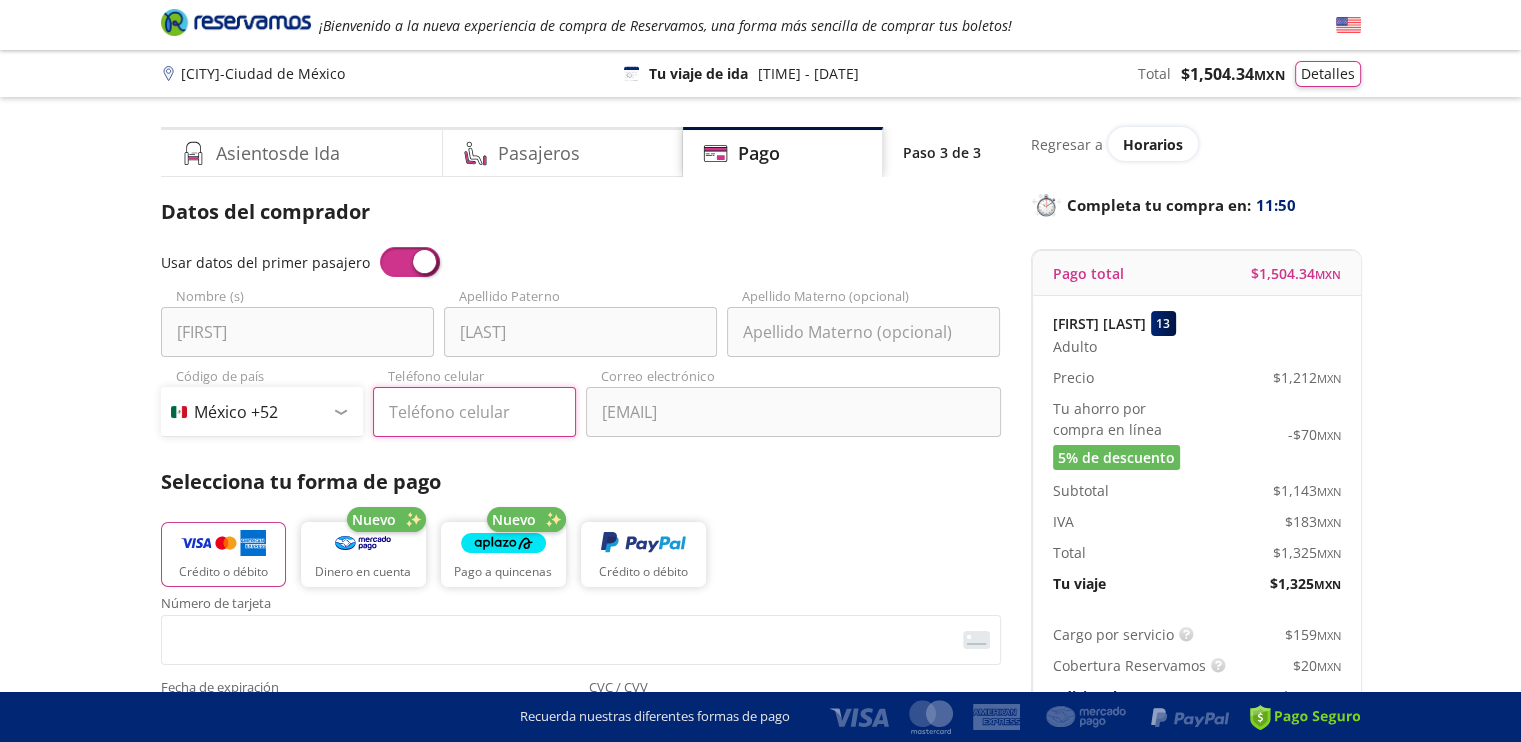 click on "Teléfono celular" at bounding box center [474, 412] 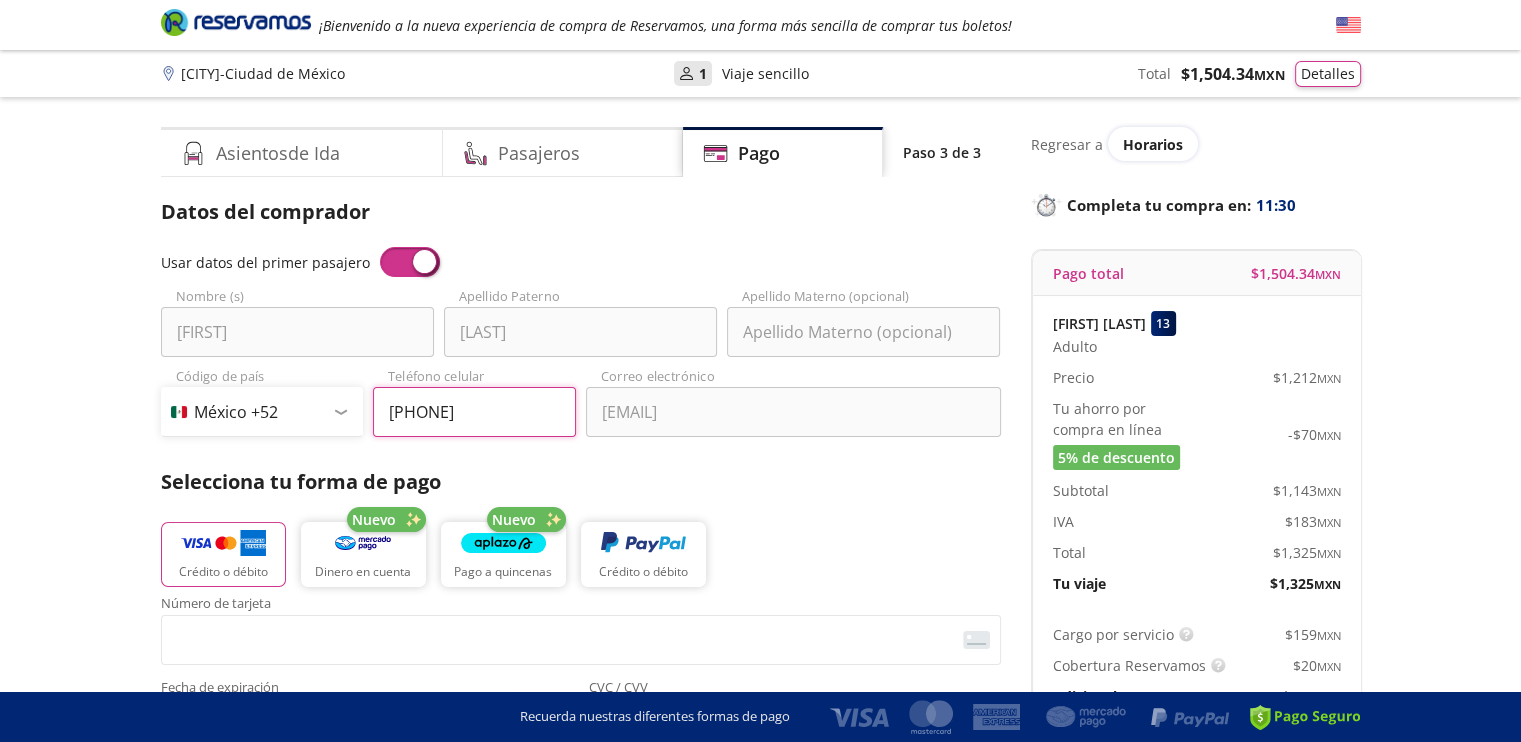 type on "229 238 0383" 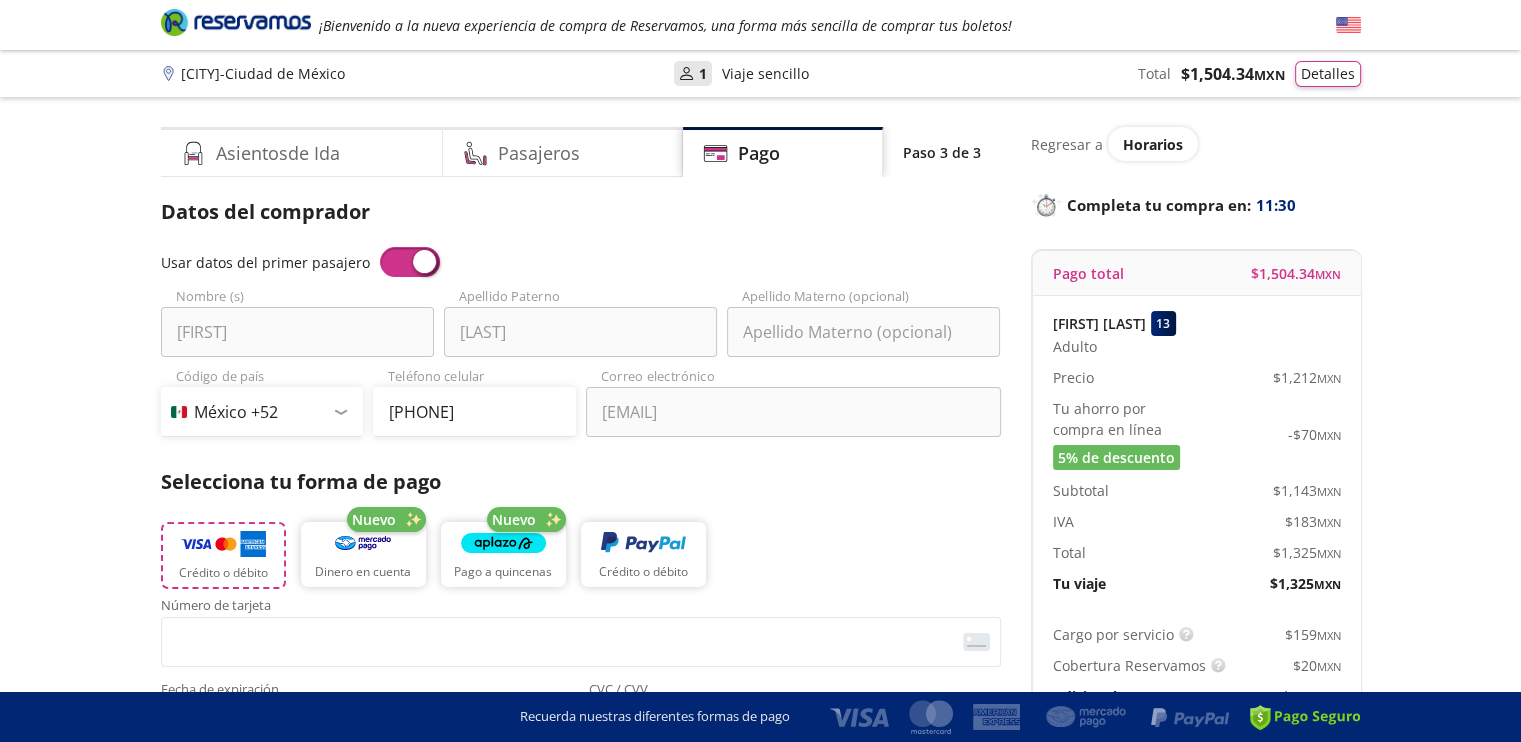 click on "Crédito o débito" at bounding box center [223, 573] 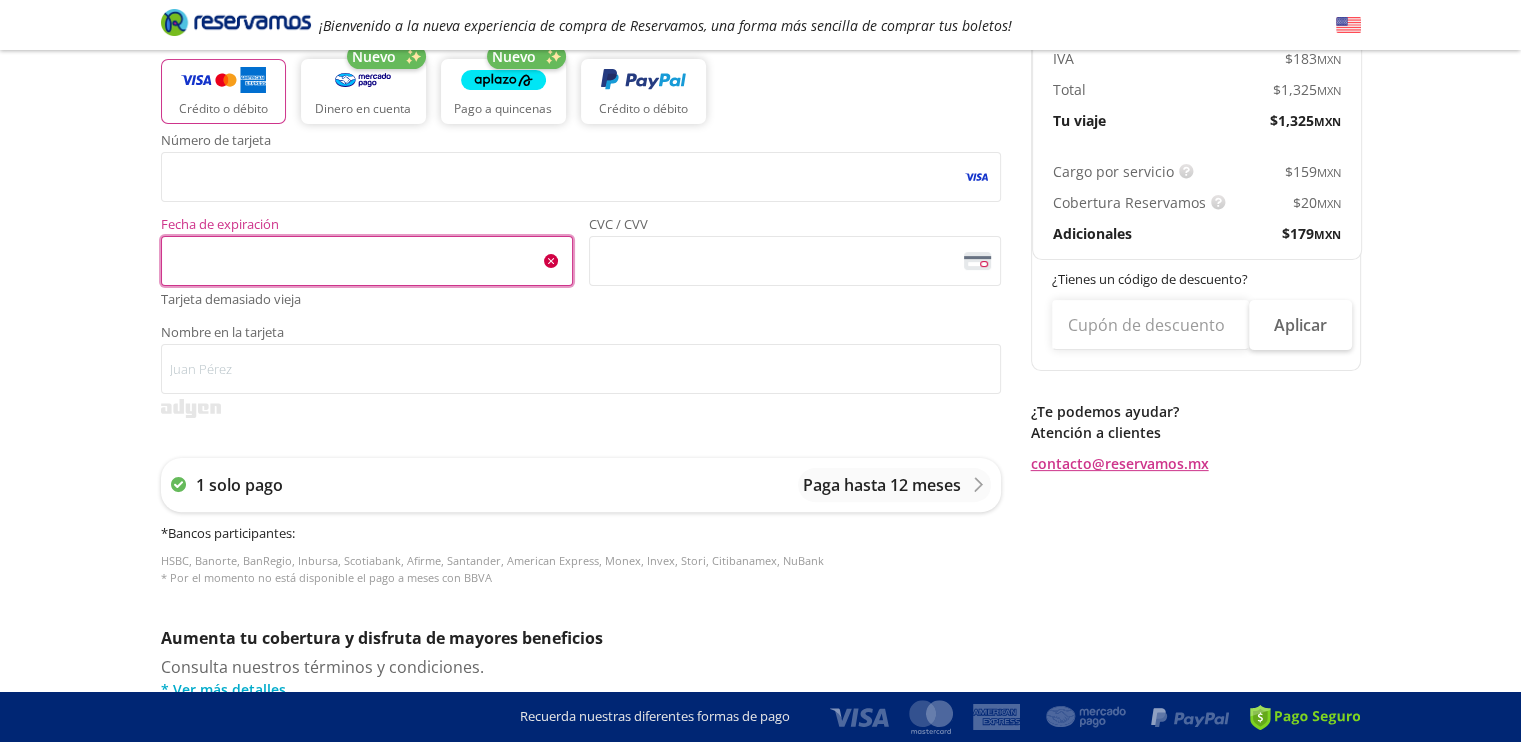 scroll, scrollTop: 462, scrollLeft: 0, axis: vertical 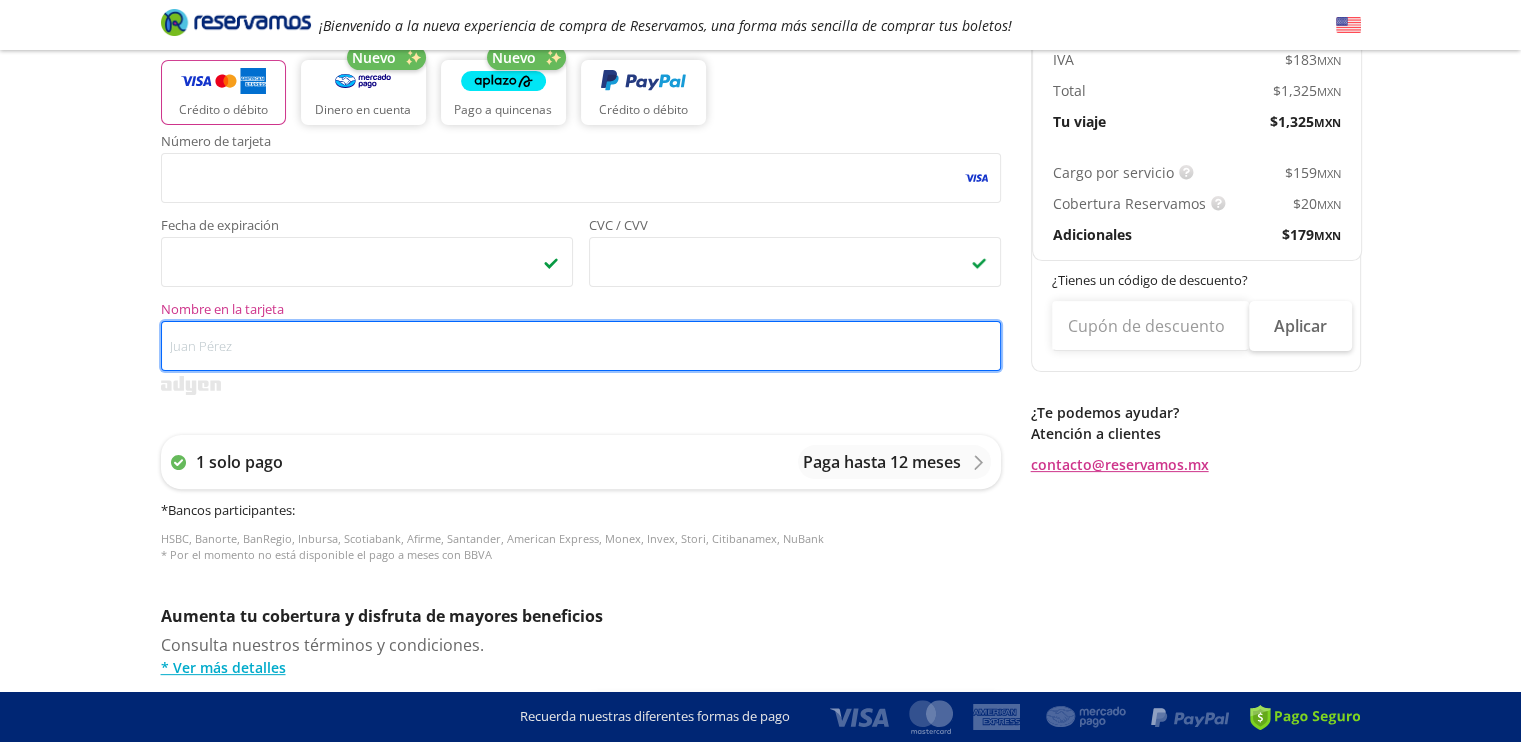 click on "Nombre en la tarjeta" at bounding box center (581, 346) 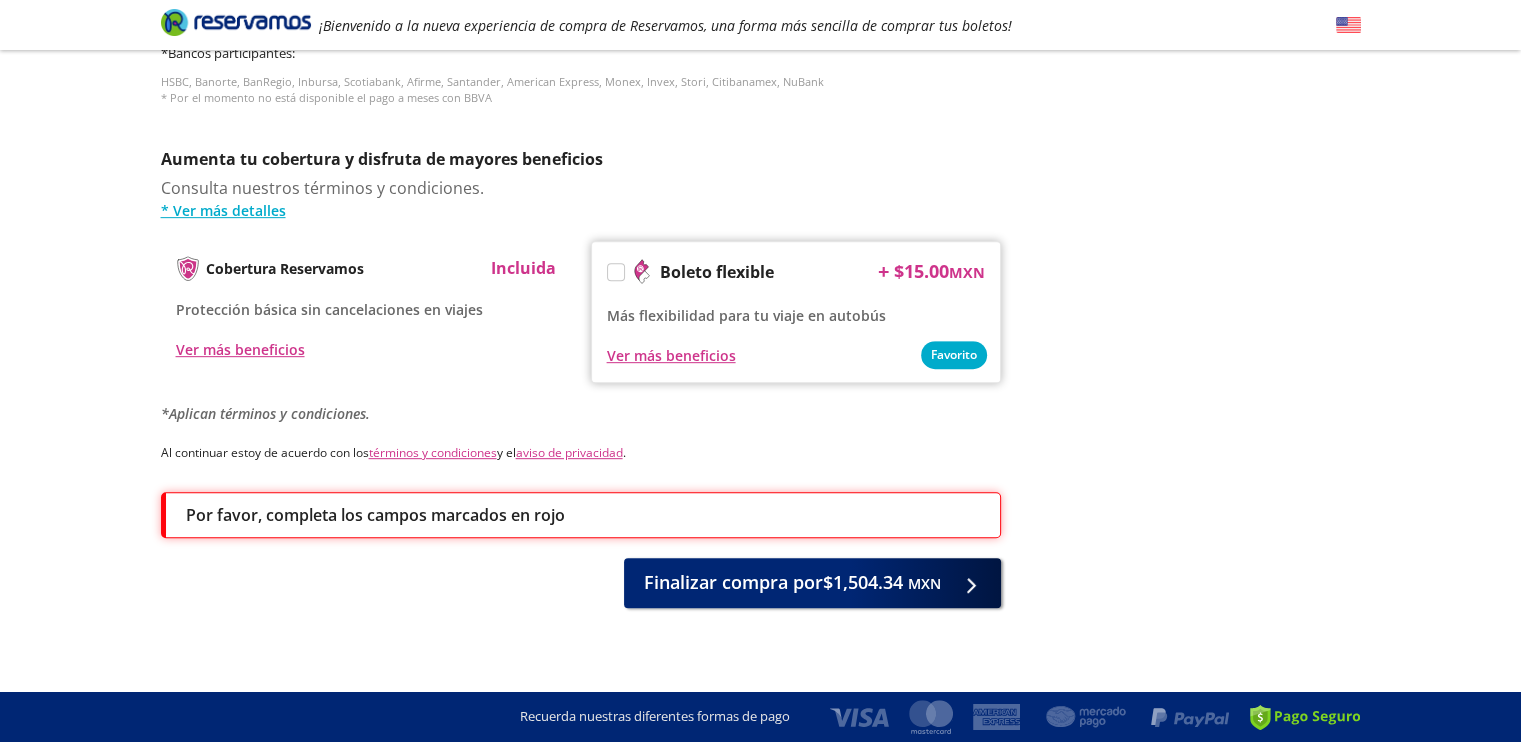 scroll, scrollTop: 924, scrollLeft: 0, axis: vertical 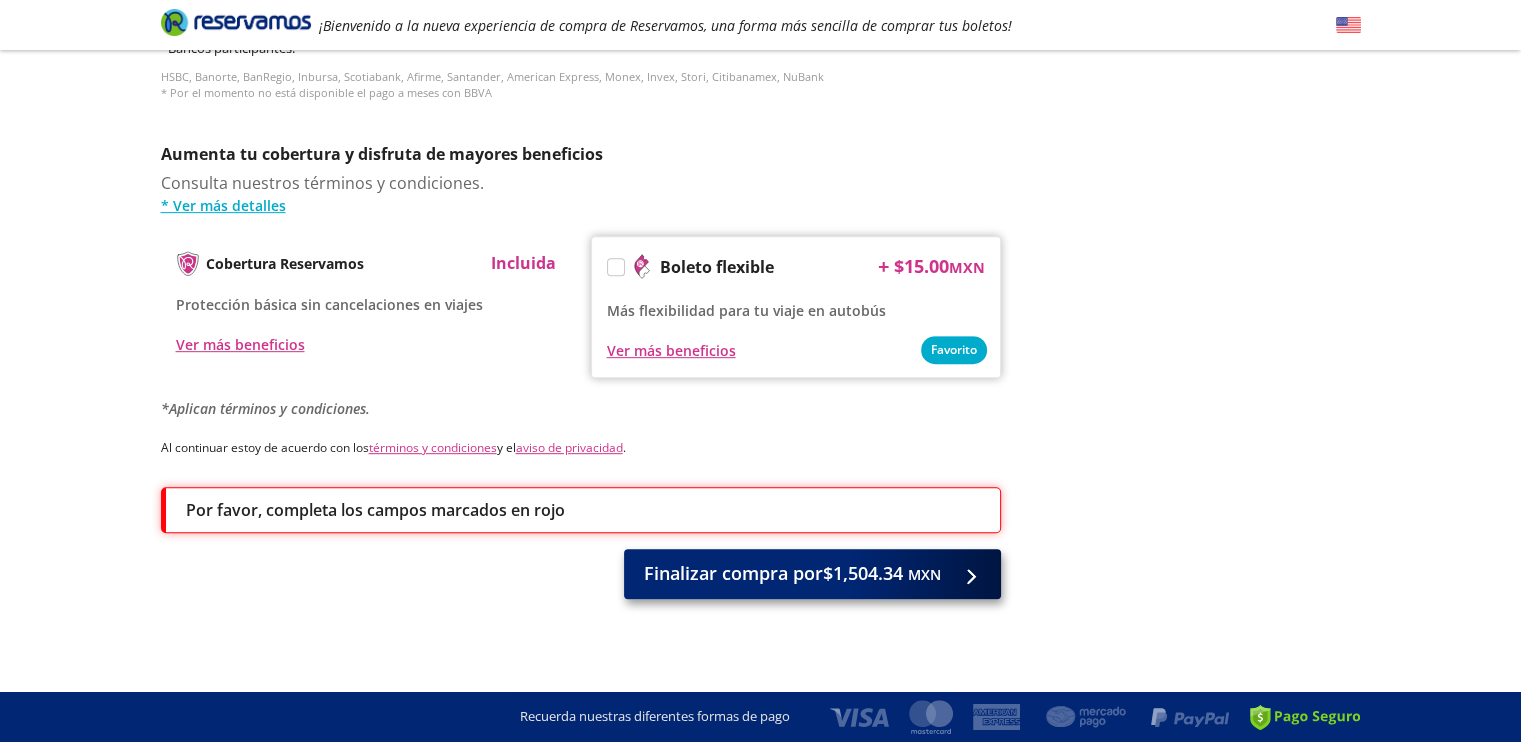 type on "Laura Magaña Gonzalez" 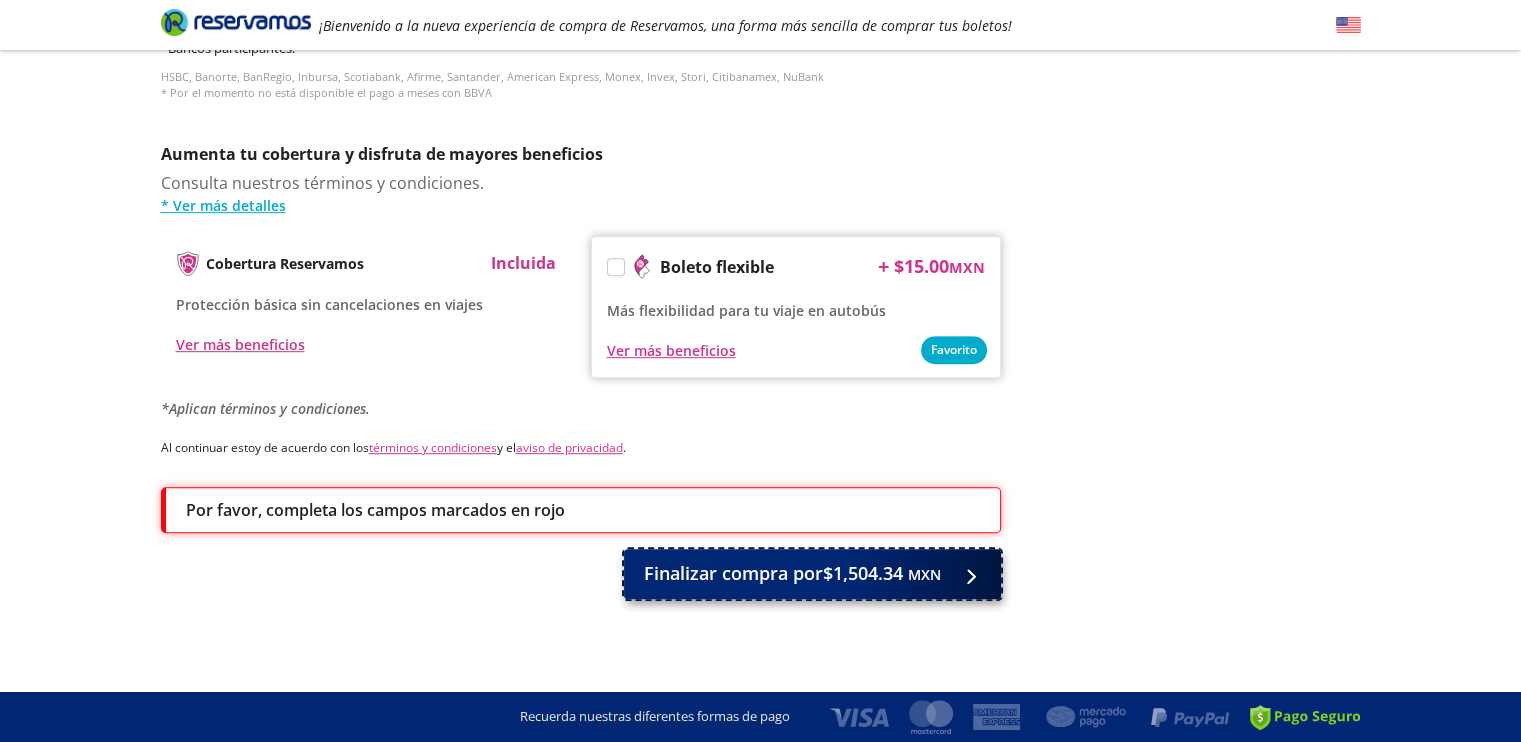click on "Finalizar compra por  $1,504.34   MXN" at bounding box center [792, 573] 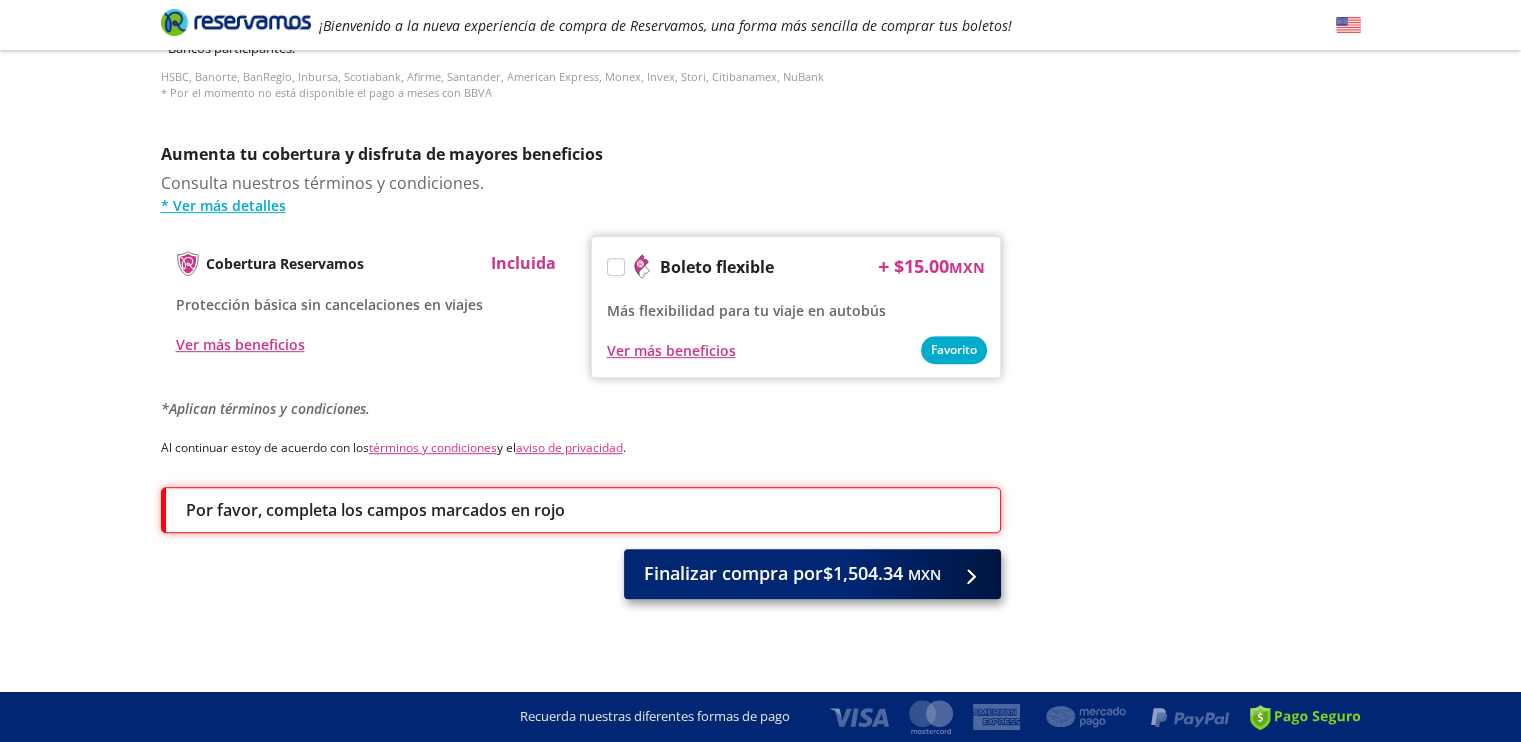 scroll, scrollTop: 0, scrollLeft: 0, axis: both 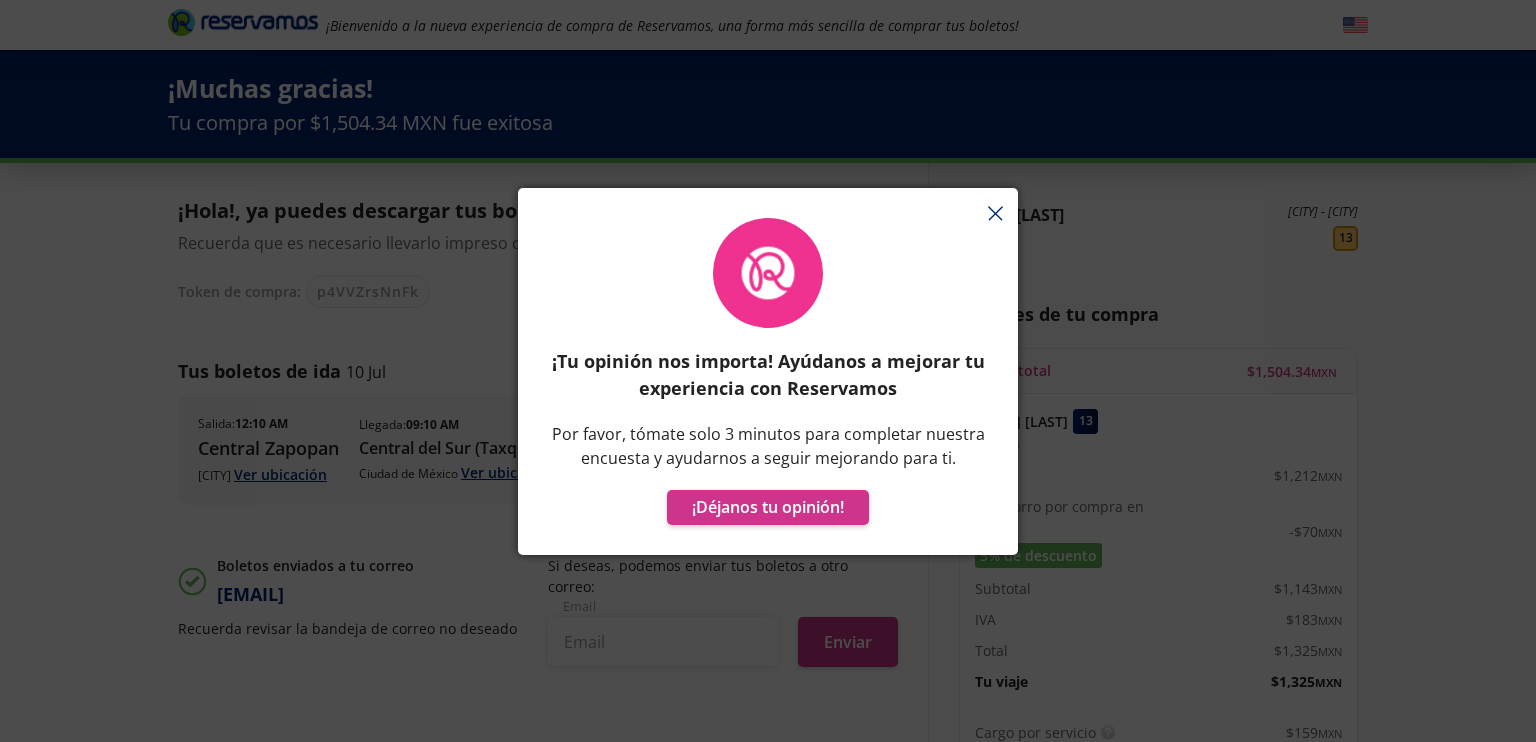 click on "¡Tu opinión nos importa! Ayúdanos a mejorar tu experiencia con Reservamos Por favor, tómate solo 3 minutos para completar nuestra encuesta y ayudarnos a seguir mejorando para ti. ¡Déjanos tu opinión!" at bounding box center (768, 381) 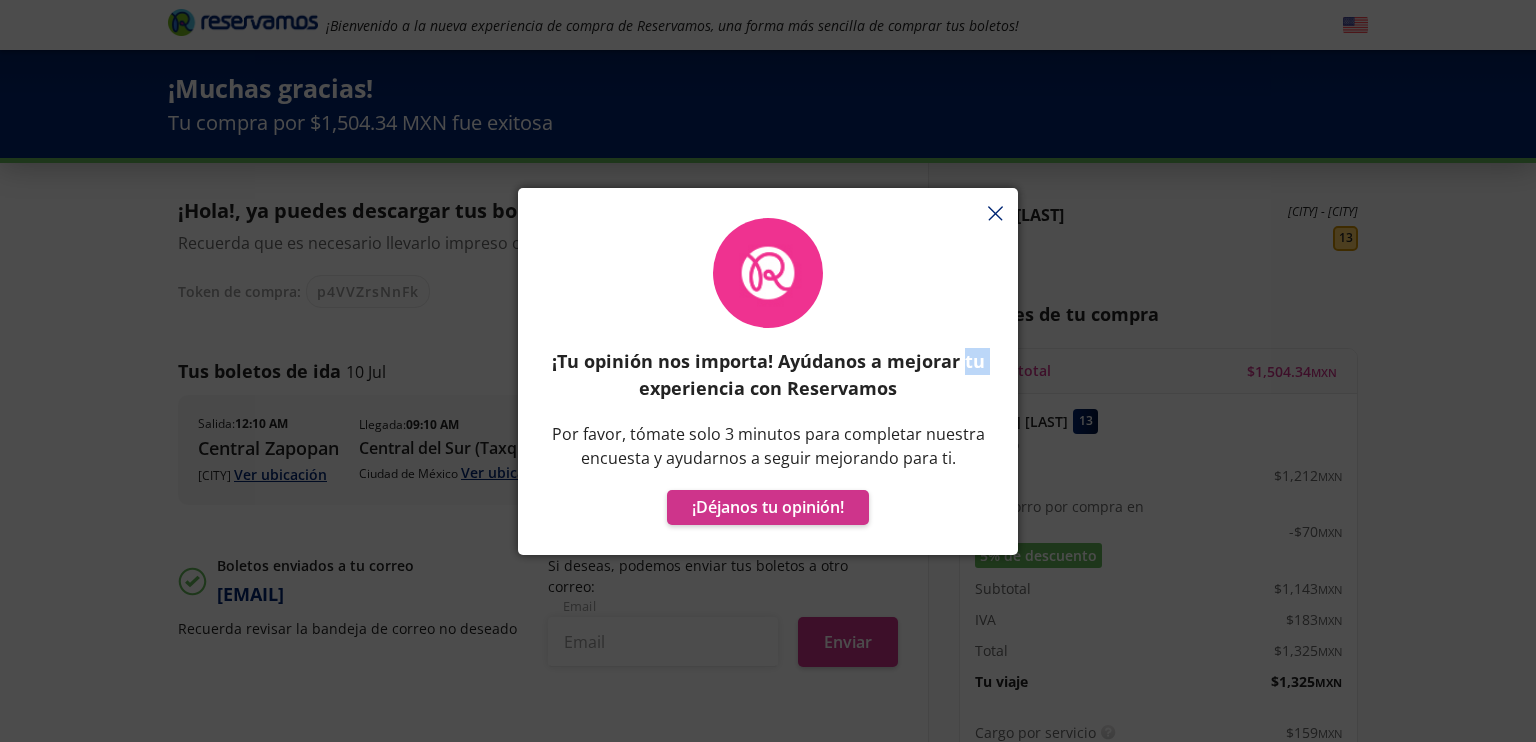 click on "¡Tu opinión nos importa! Ayúdanos a mejorar tu experiencia con Reservamos Por favor, tómate solo 3 minutos para completar nuestra encuesta y ayudarnos a seguir mejorando para ti. ¡Déjanos tu opinión!" at bounding box center (768, 381) 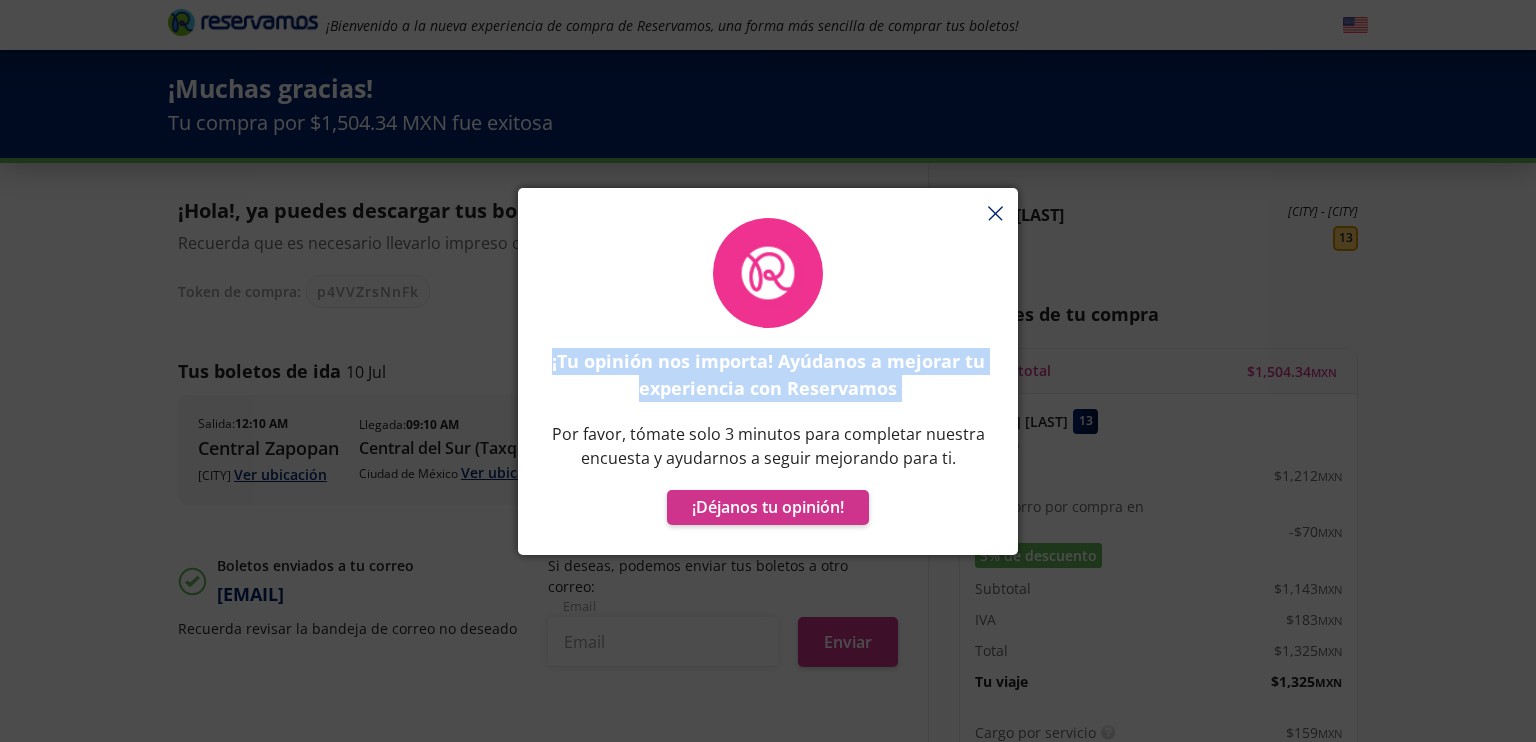click on "¡Tu opinión nos importa! Ayúdanos a mejorar tu experiencia con Reservamos Por favor, tómate solo 3 minutos para completar nuestra encuesta y ayudarnos a seguir mejorando para ti. ¡Déjanos tu opinión!" at bounding box center [768, 381] 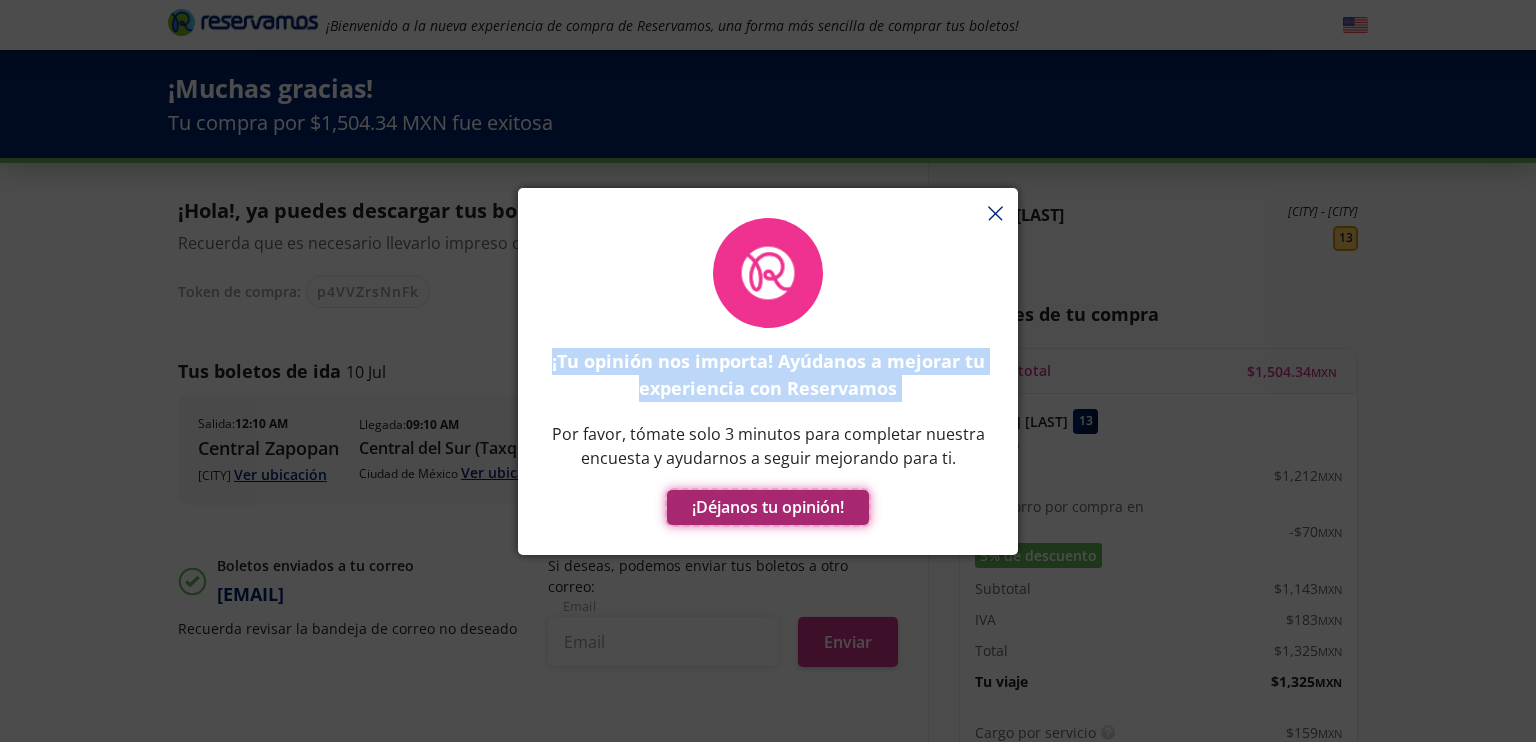 click on "¡Déjanos tu opinión!" at bounding box center [768, 507] 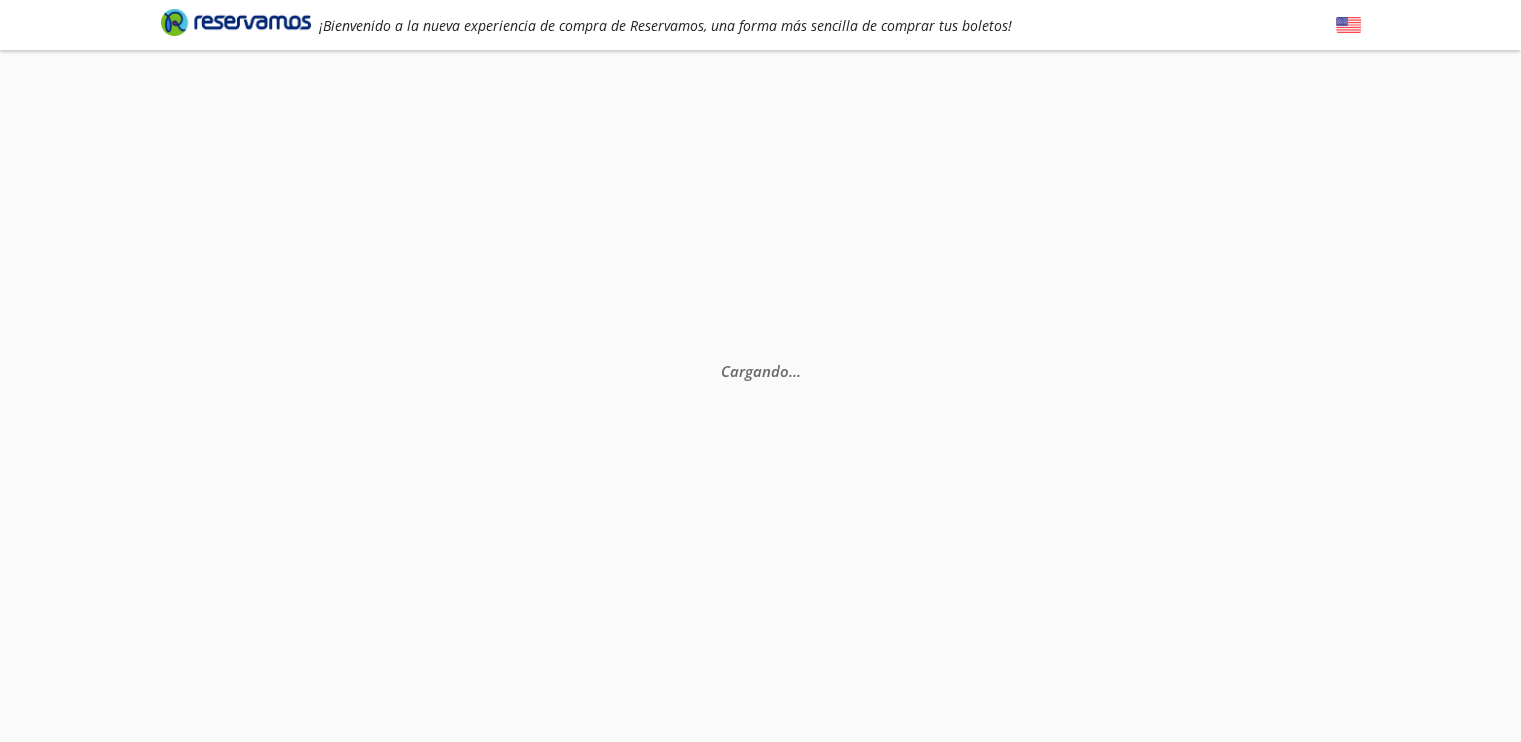scroll, scrollTop: 130, scrollLeft: 0, axis: vertical 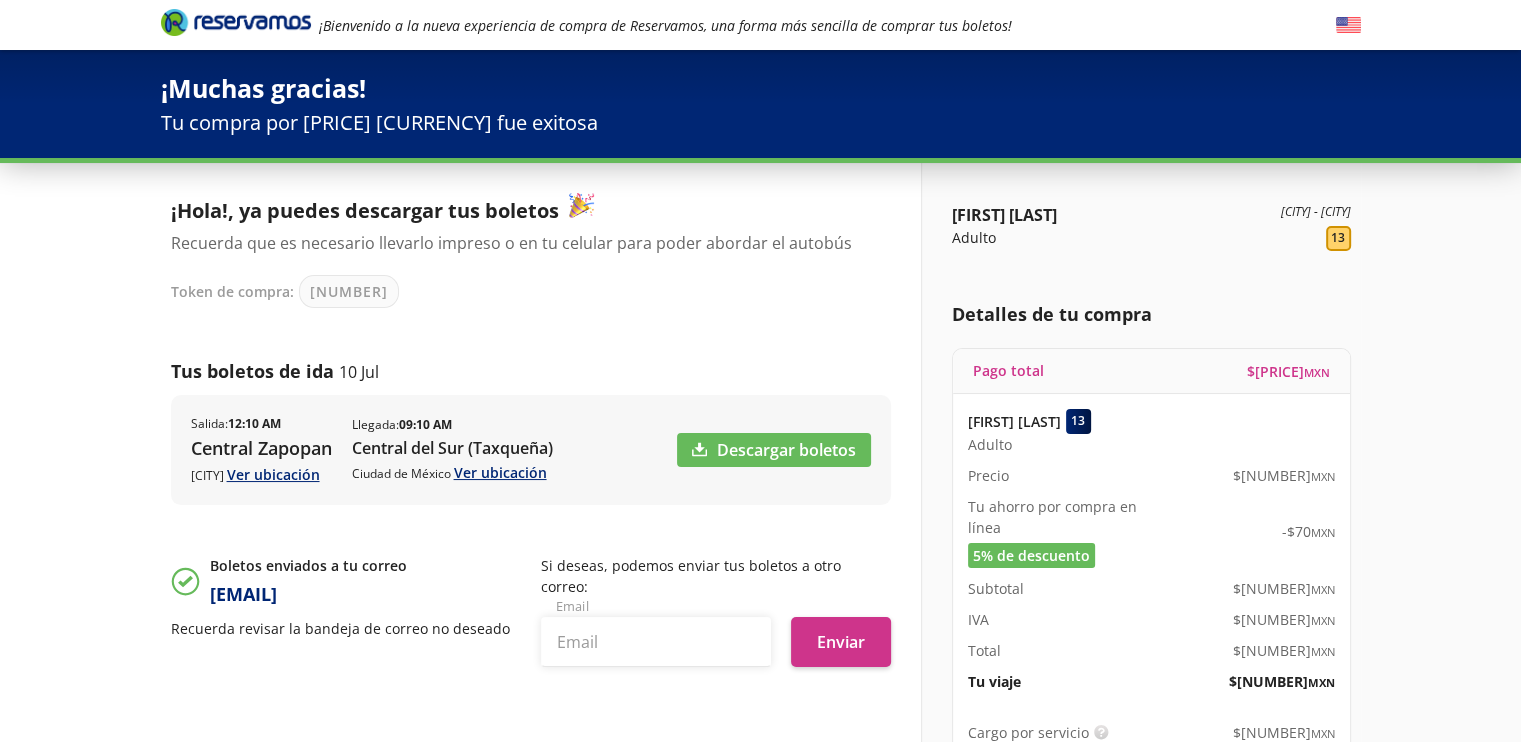click at bounding box center [236, 22] 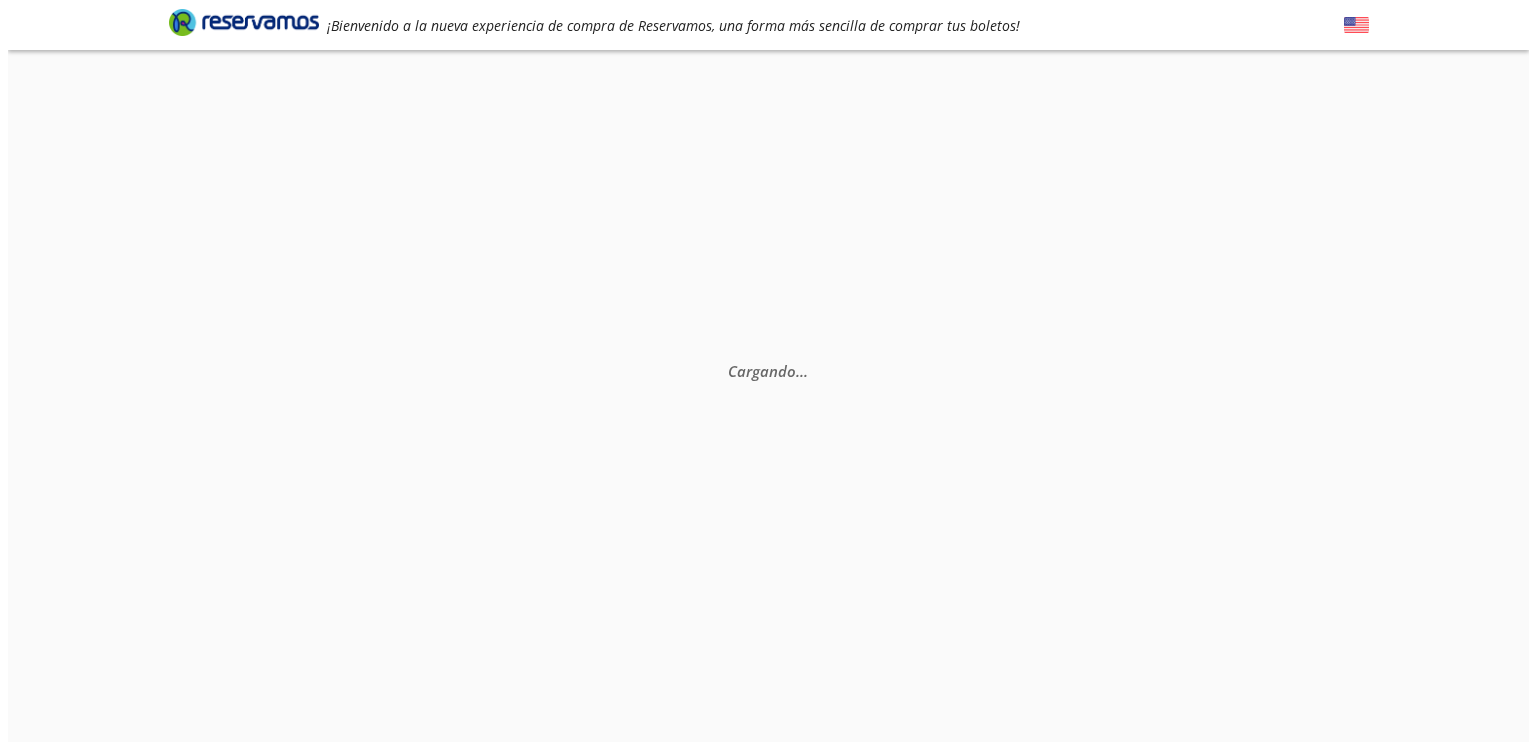 scroll, scrollTop: 0, scrollLeft: 0, axis: both 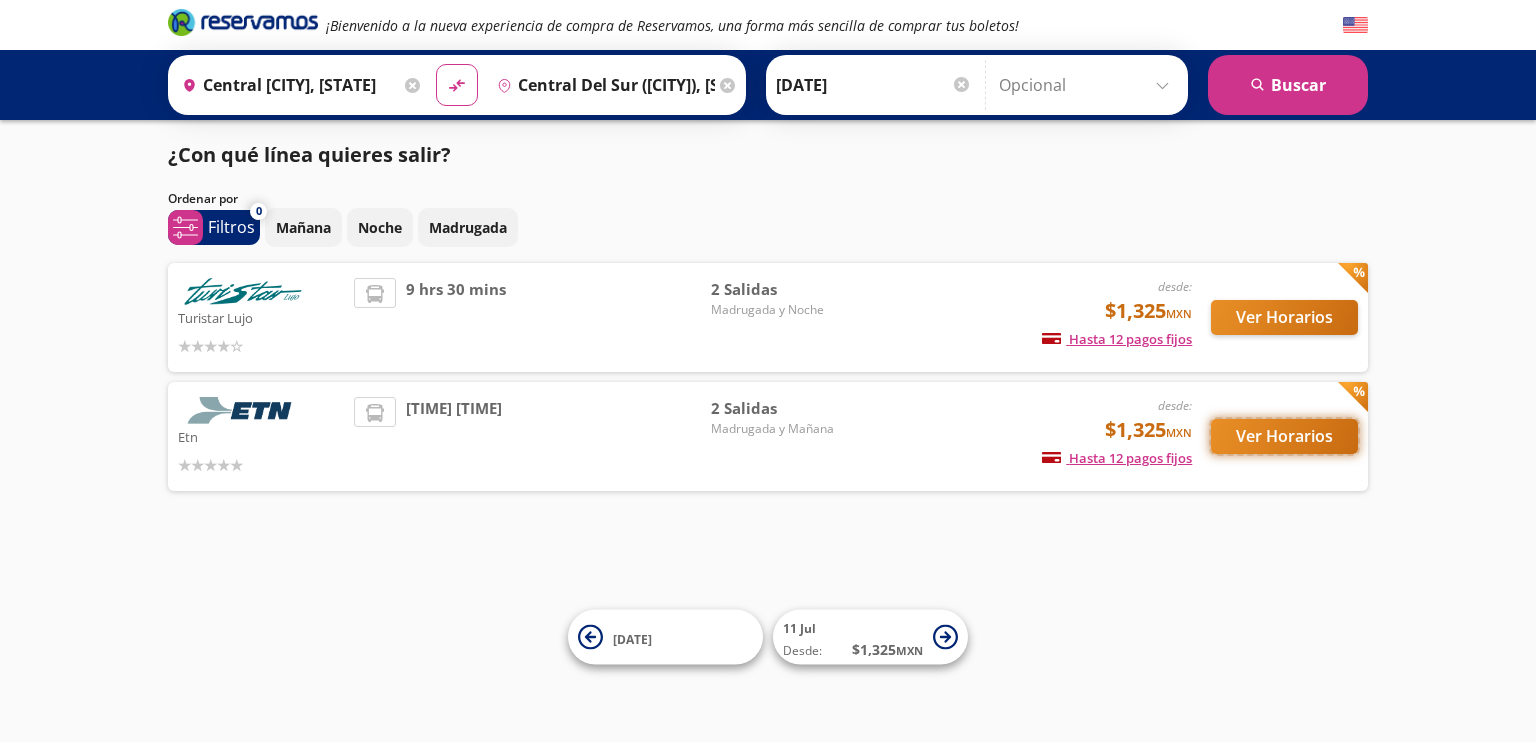 click on "Ver Horarios" at bounding box center [1284, 317] 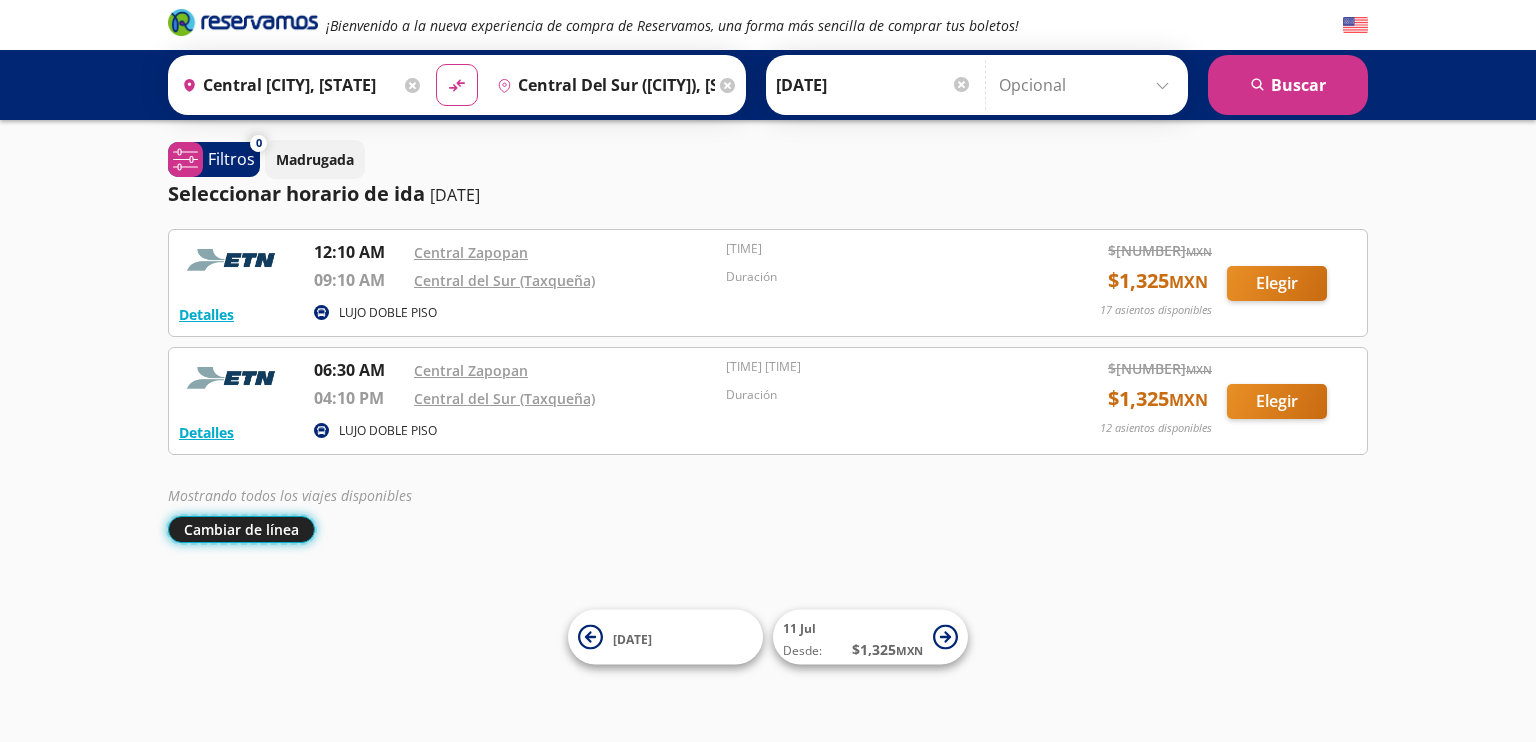 click on "Cambiar de línea" at bounding box center [241, 529] 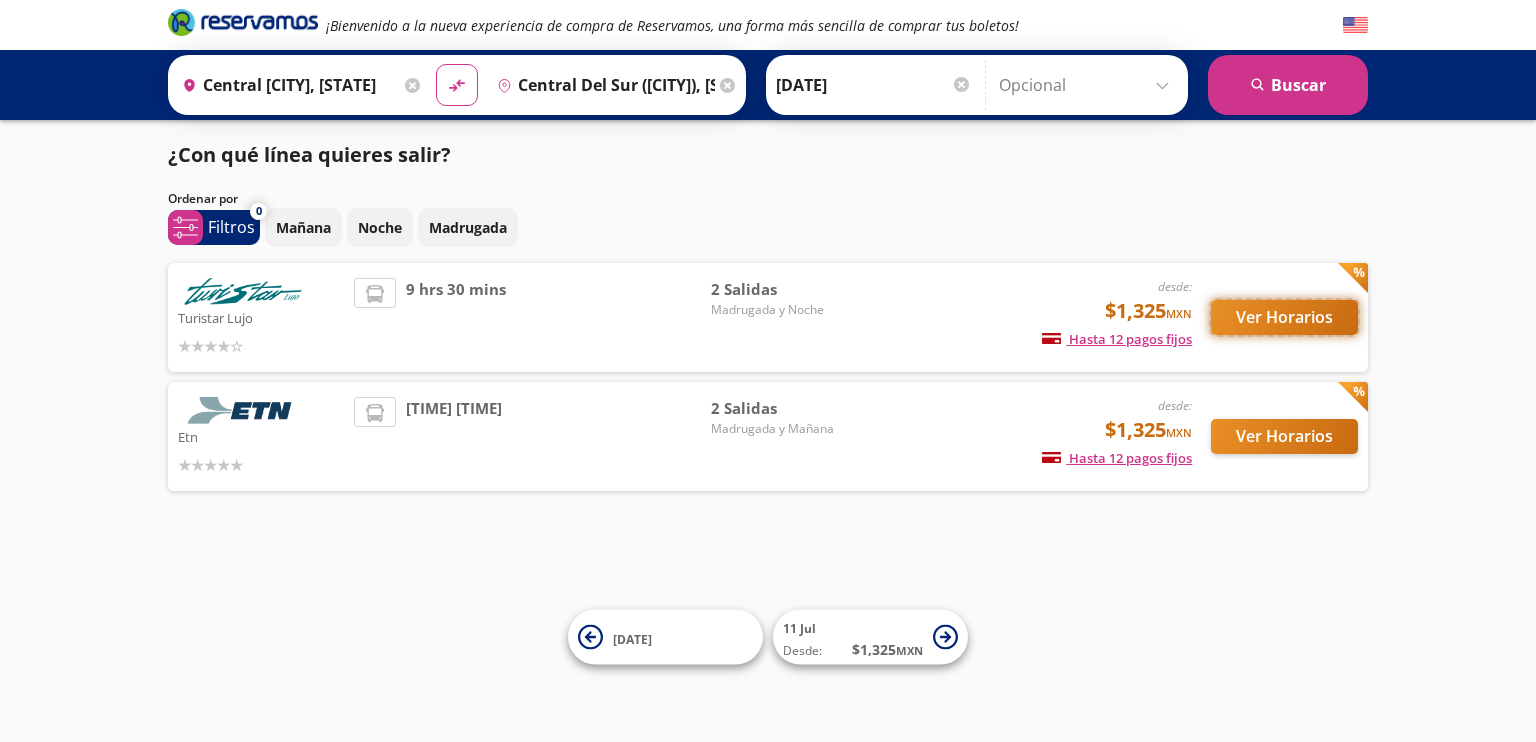 click on "Ver Horarios" at bounding box center (1284, 317) 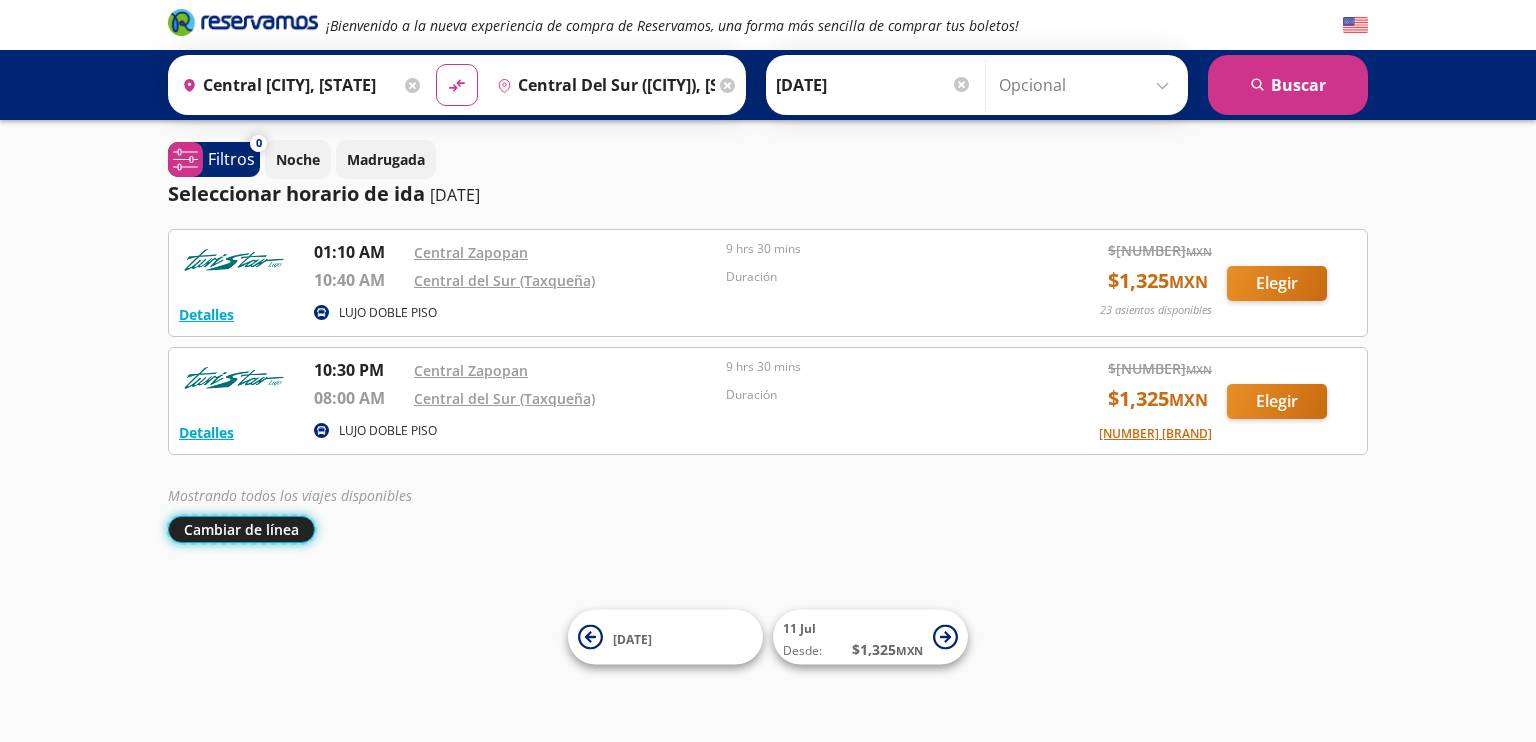 click on "Cambiar de línea" at bounding box center (241, 529) 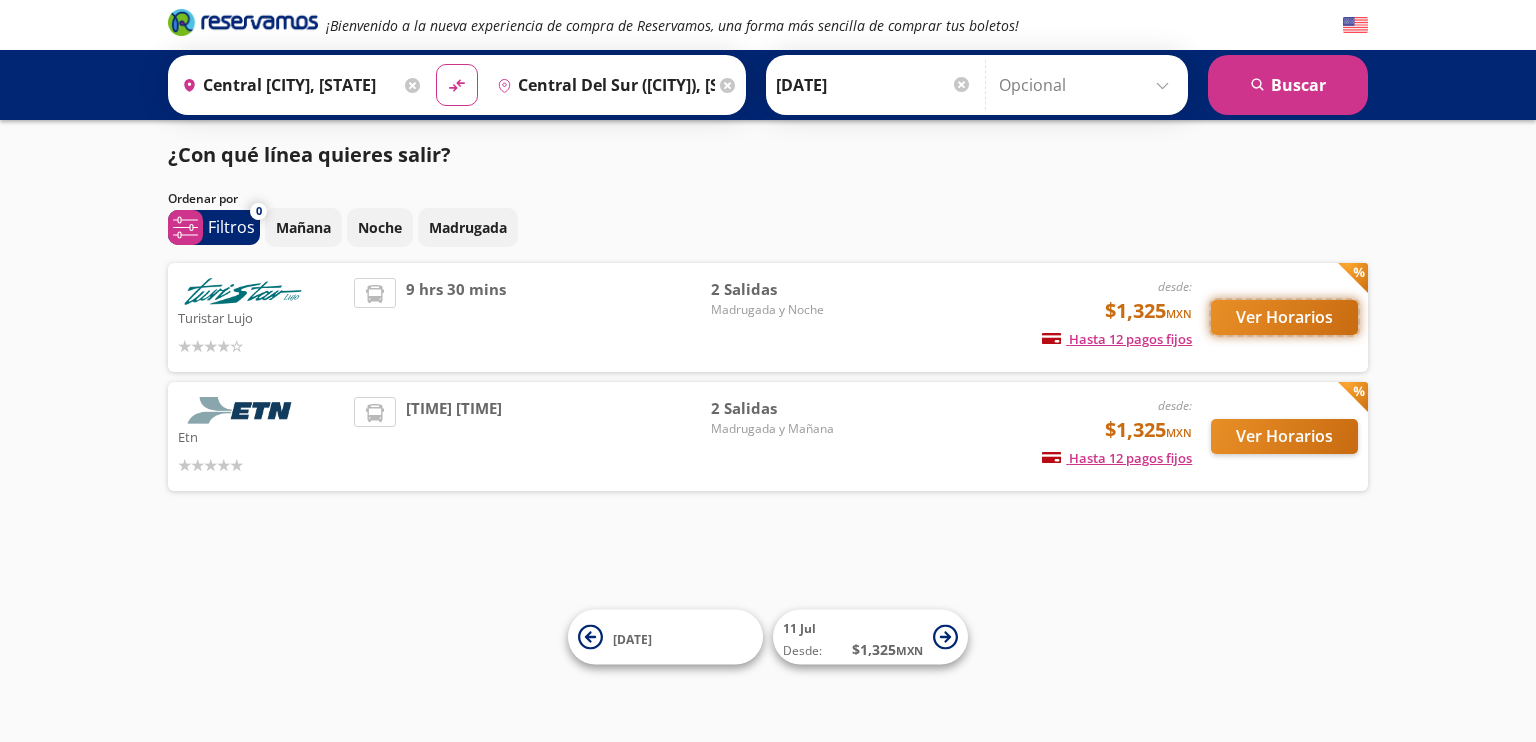 click on "Ver Horarios" at bounding box center (1284, 317) 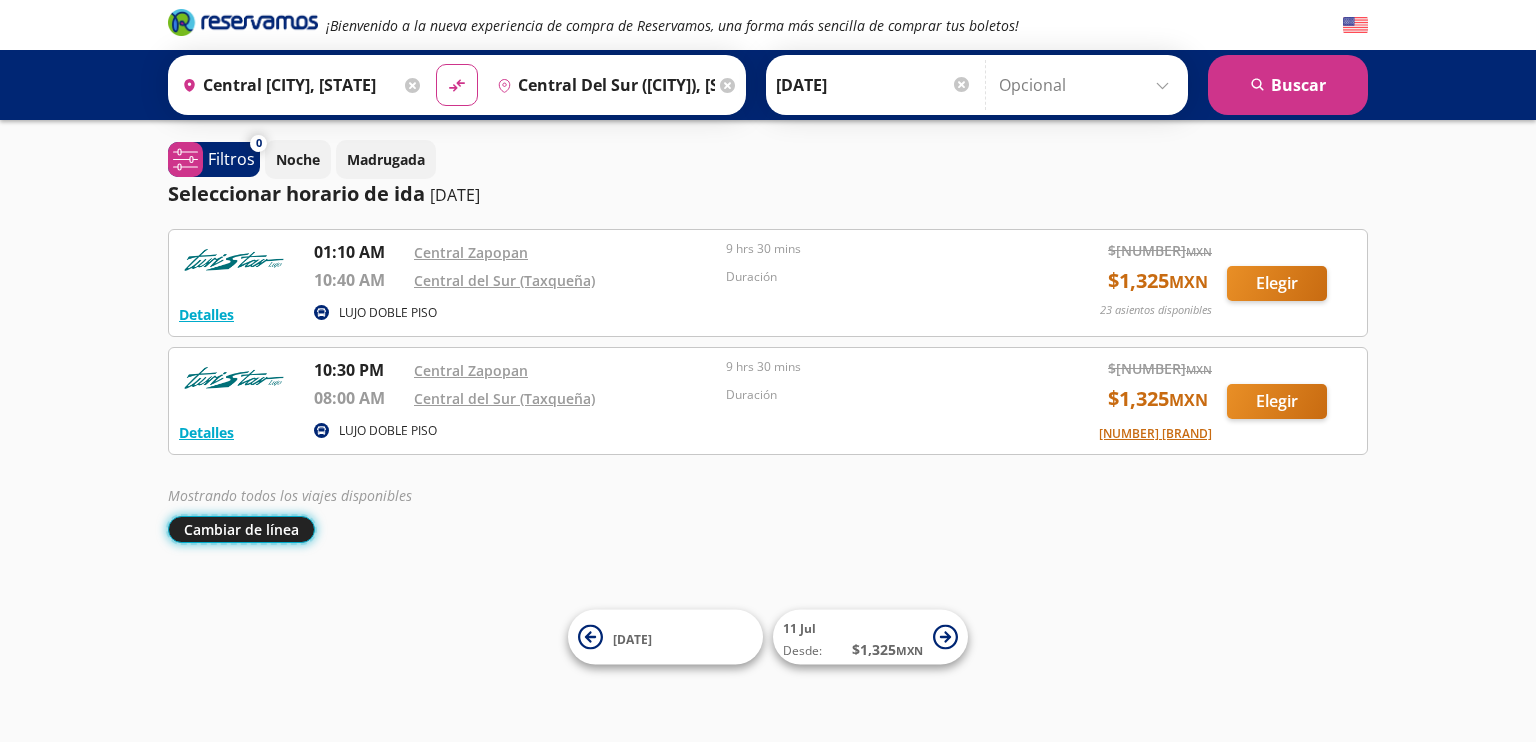 click on "Cambiar de línea" at bounding box center (241, 529) 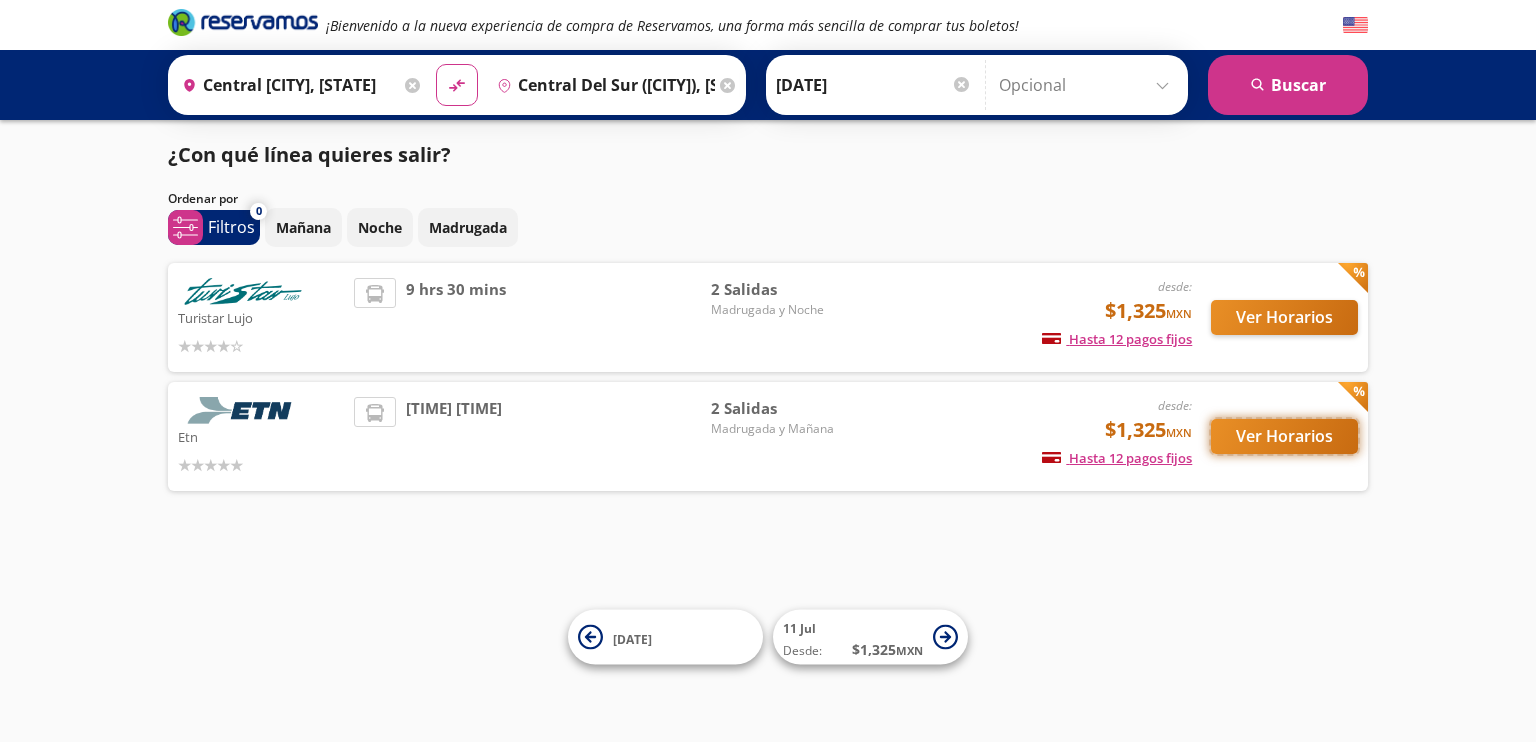 click on "Ver Horarios" at bounding box center [1284, 317] 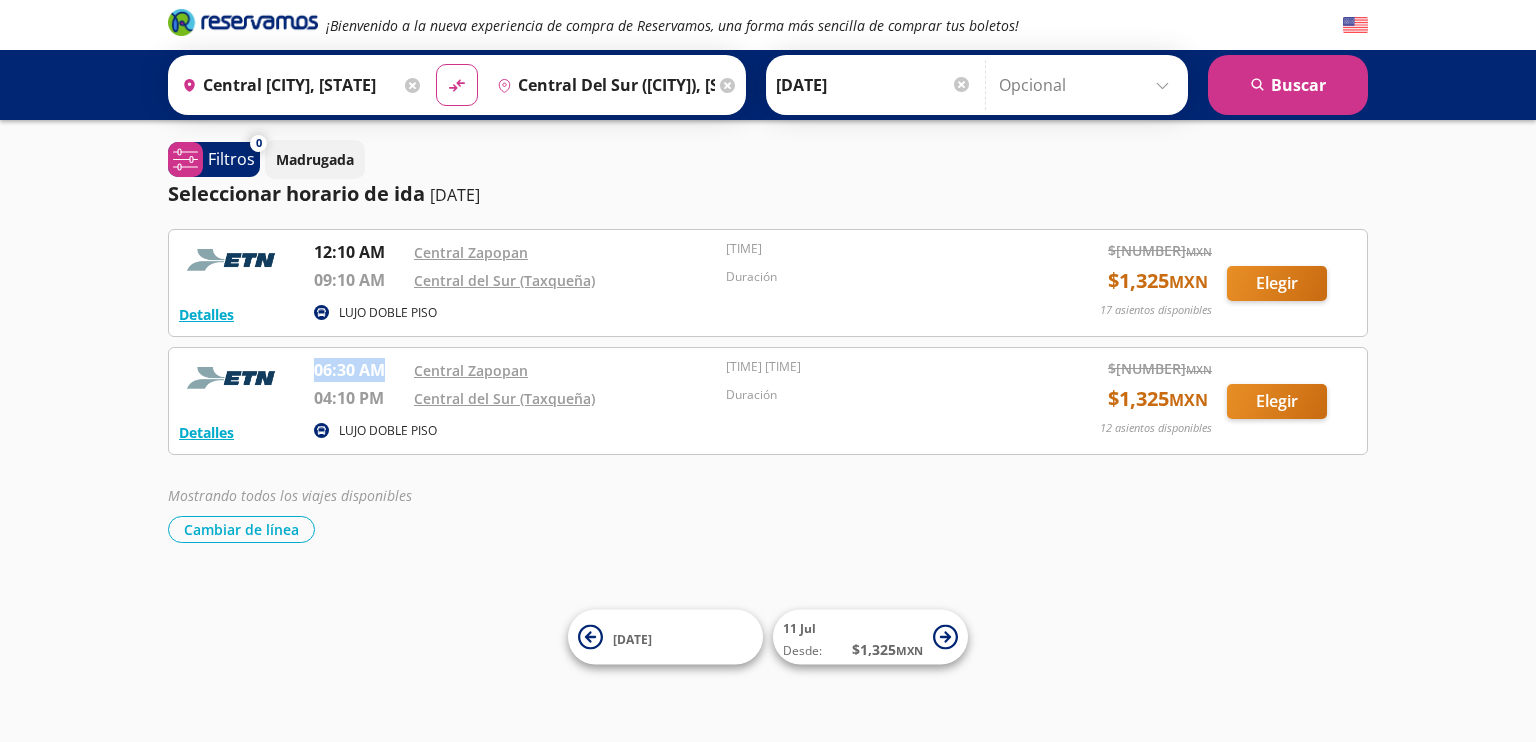 drag, startPoint x: 382, startPoint y: 369, endPoint x: 316, endPoint y: 366, distance: 66.068146 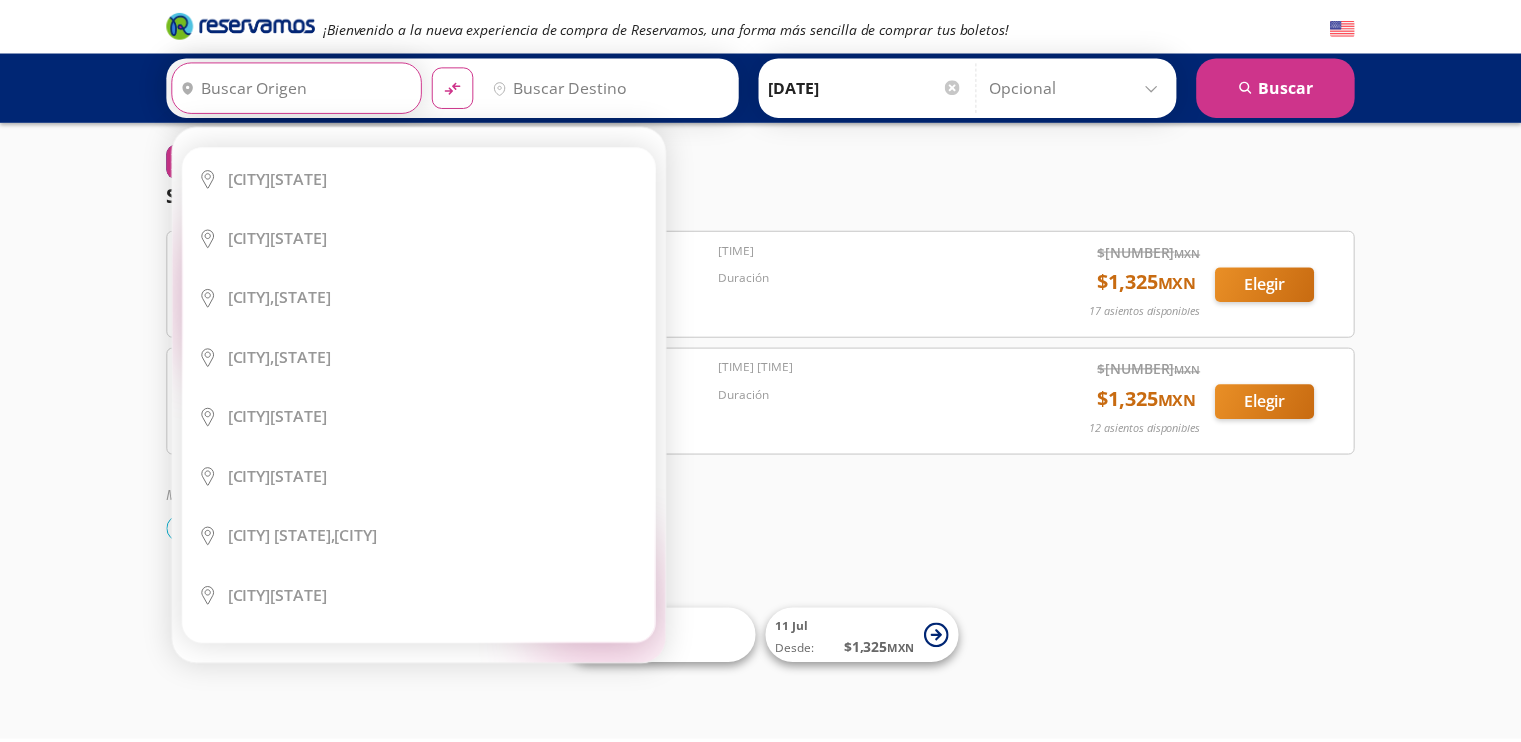 scroll, scrollTop: 0, scrollLeft: 0, axis: both 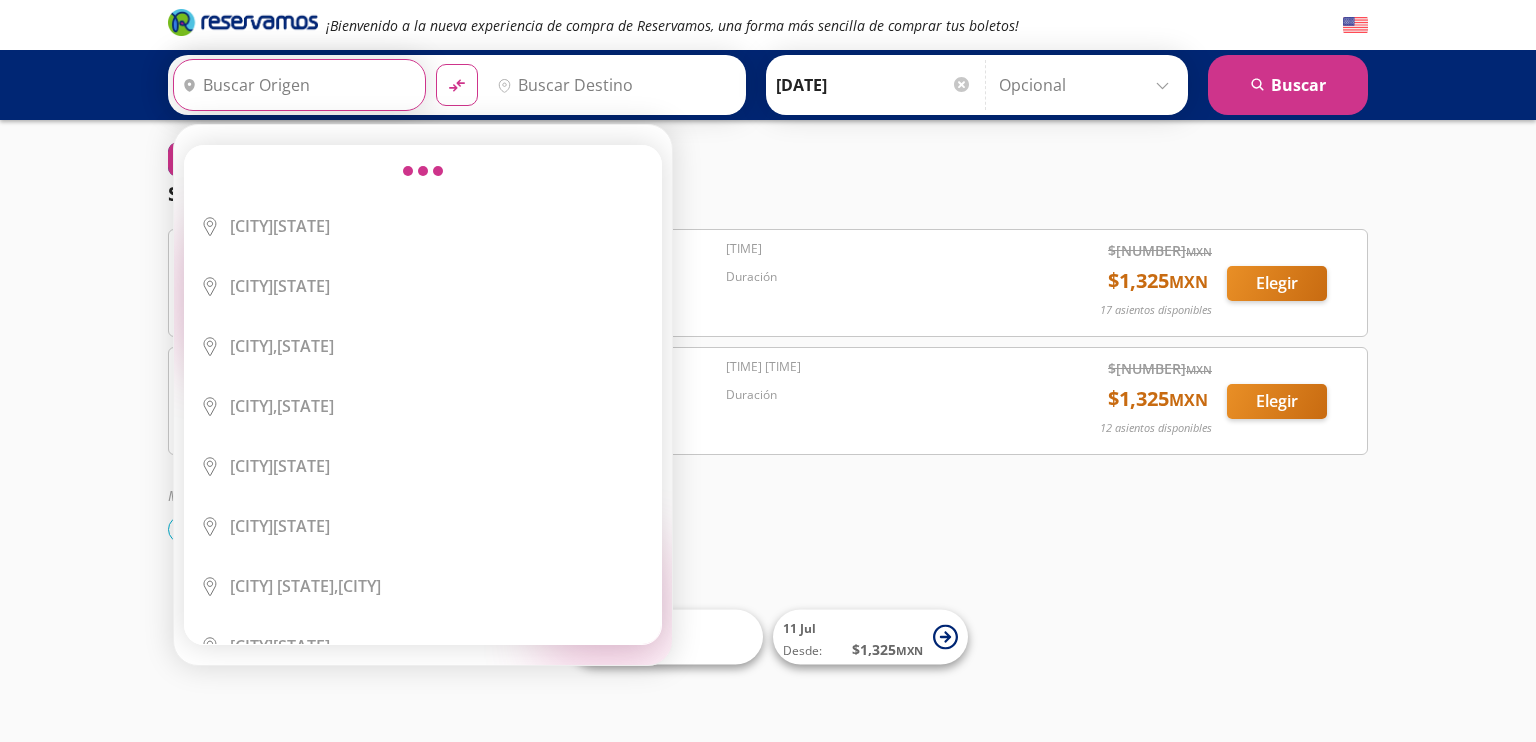 click on "Origen" at bounding box center [297, 85] 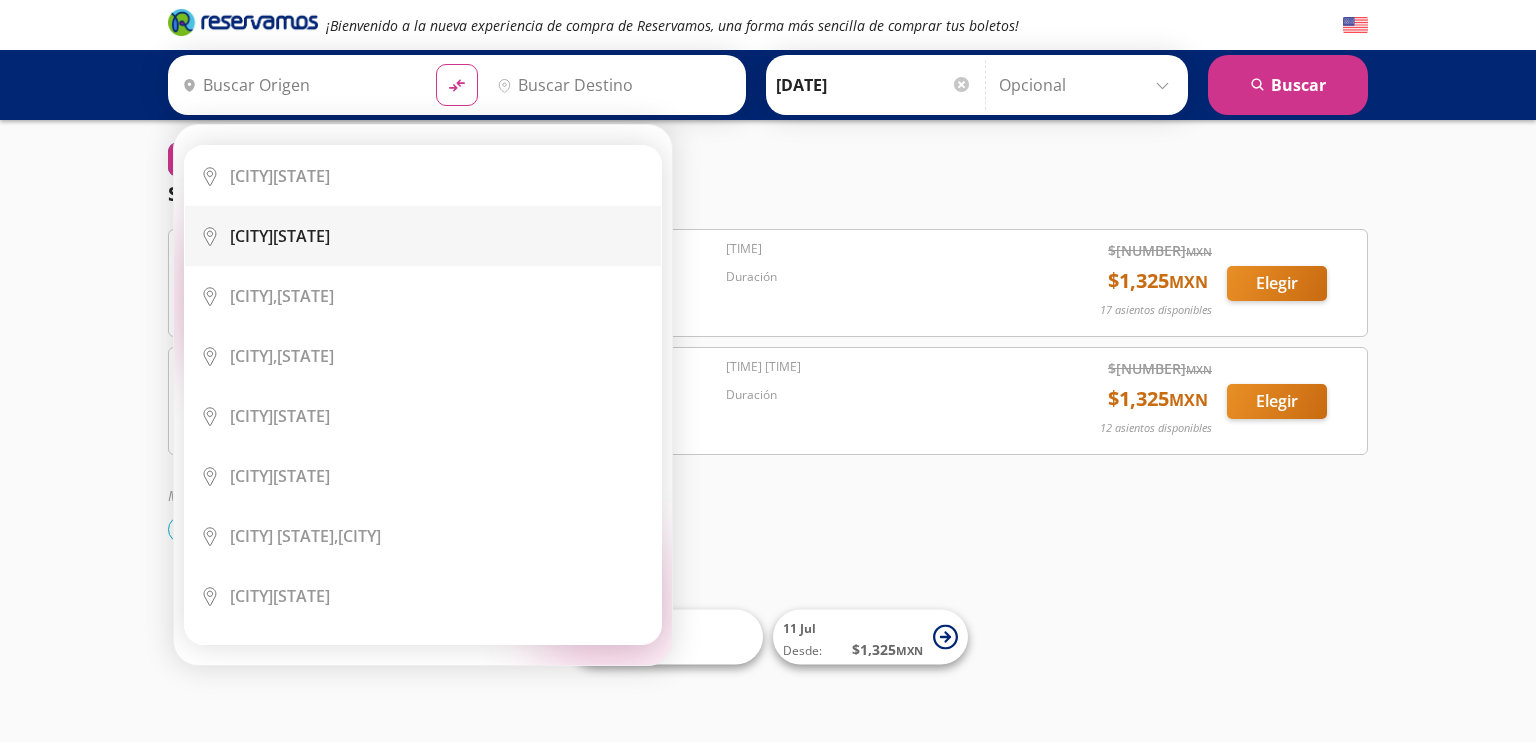 click on "[CITY], [STATE]" at bounding box center (280, 236) 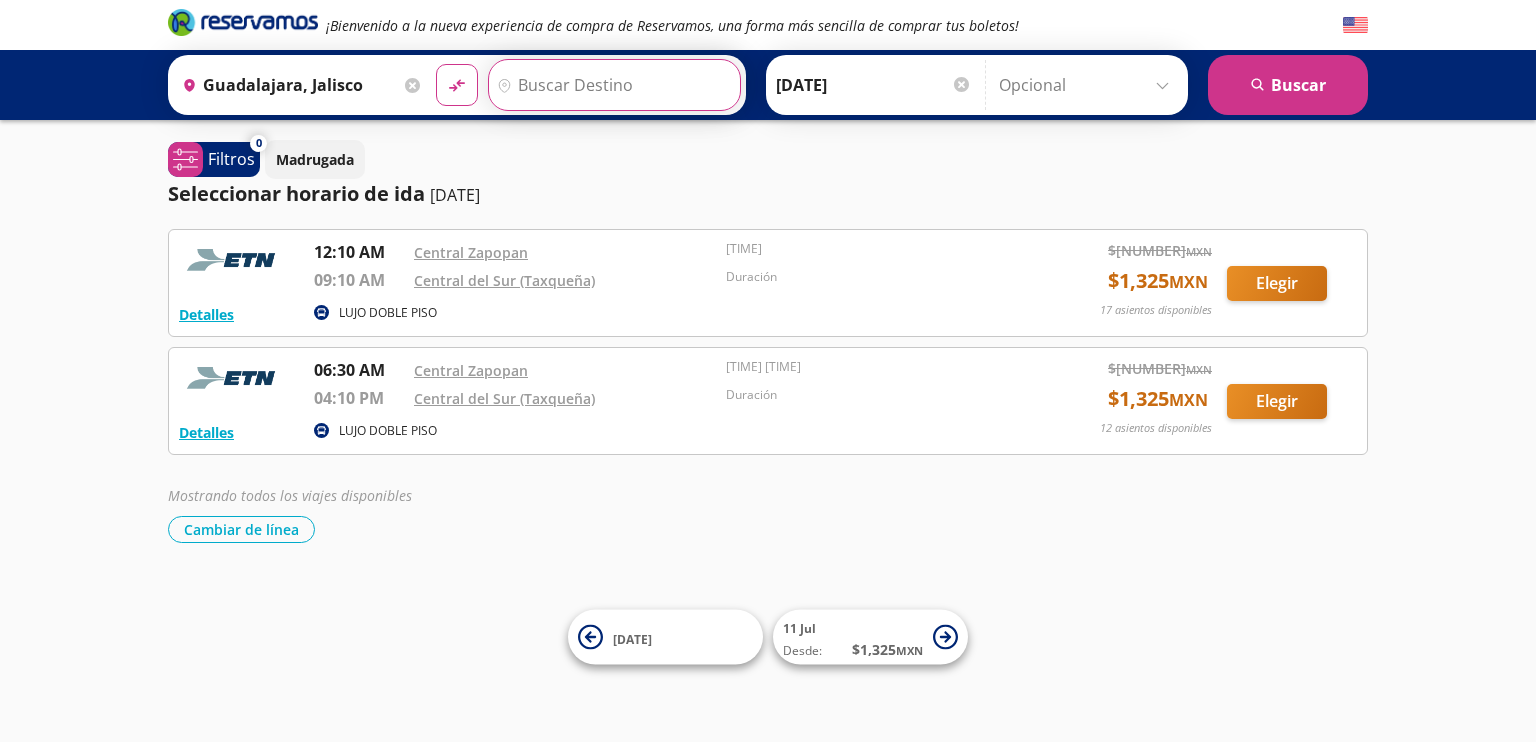 click on "Destino" at bounding box center (612, 85) 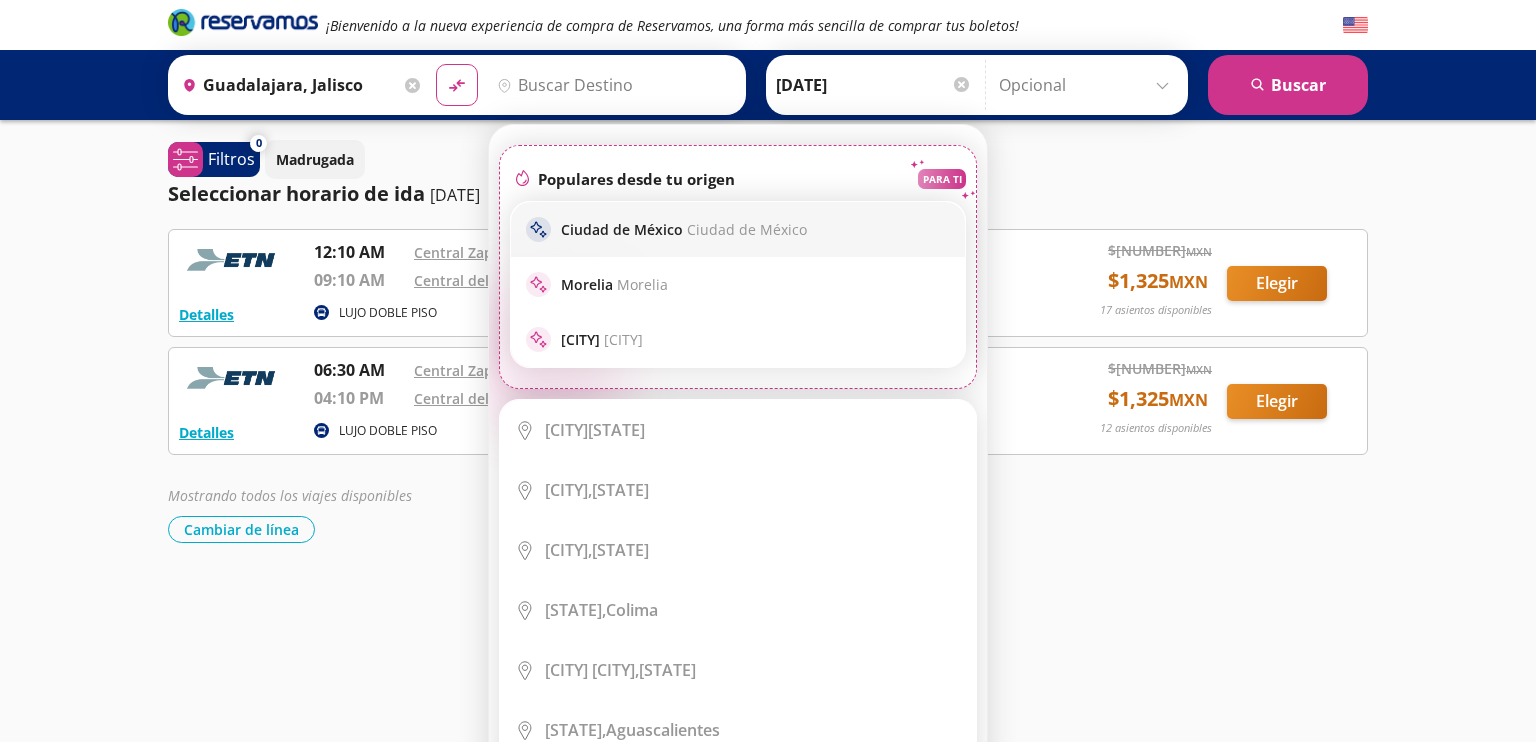 click on "Ciudad de México" at bounding box center (747, 229) 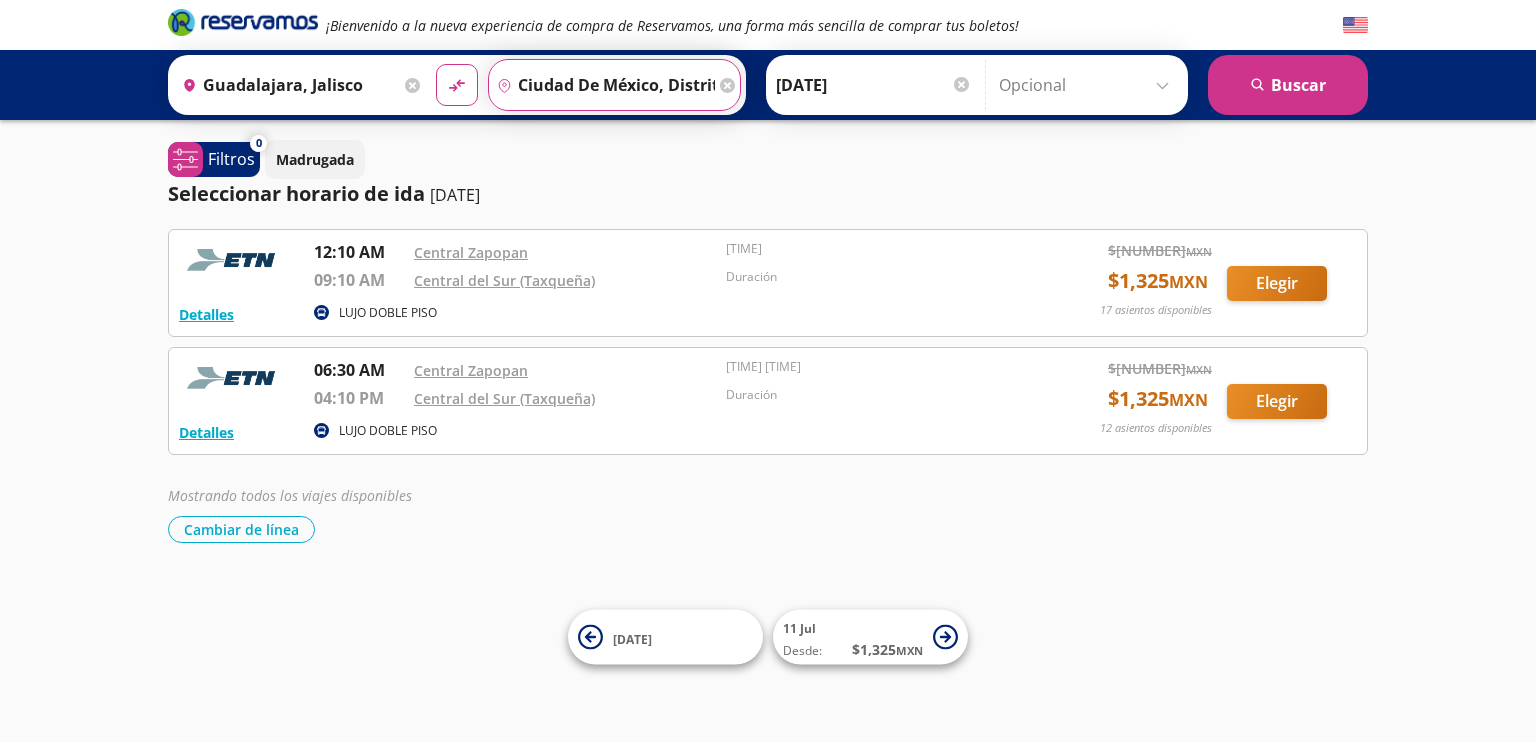 click on "Ciudad de México, Distrito Federal" at bounding box center (602, 85) 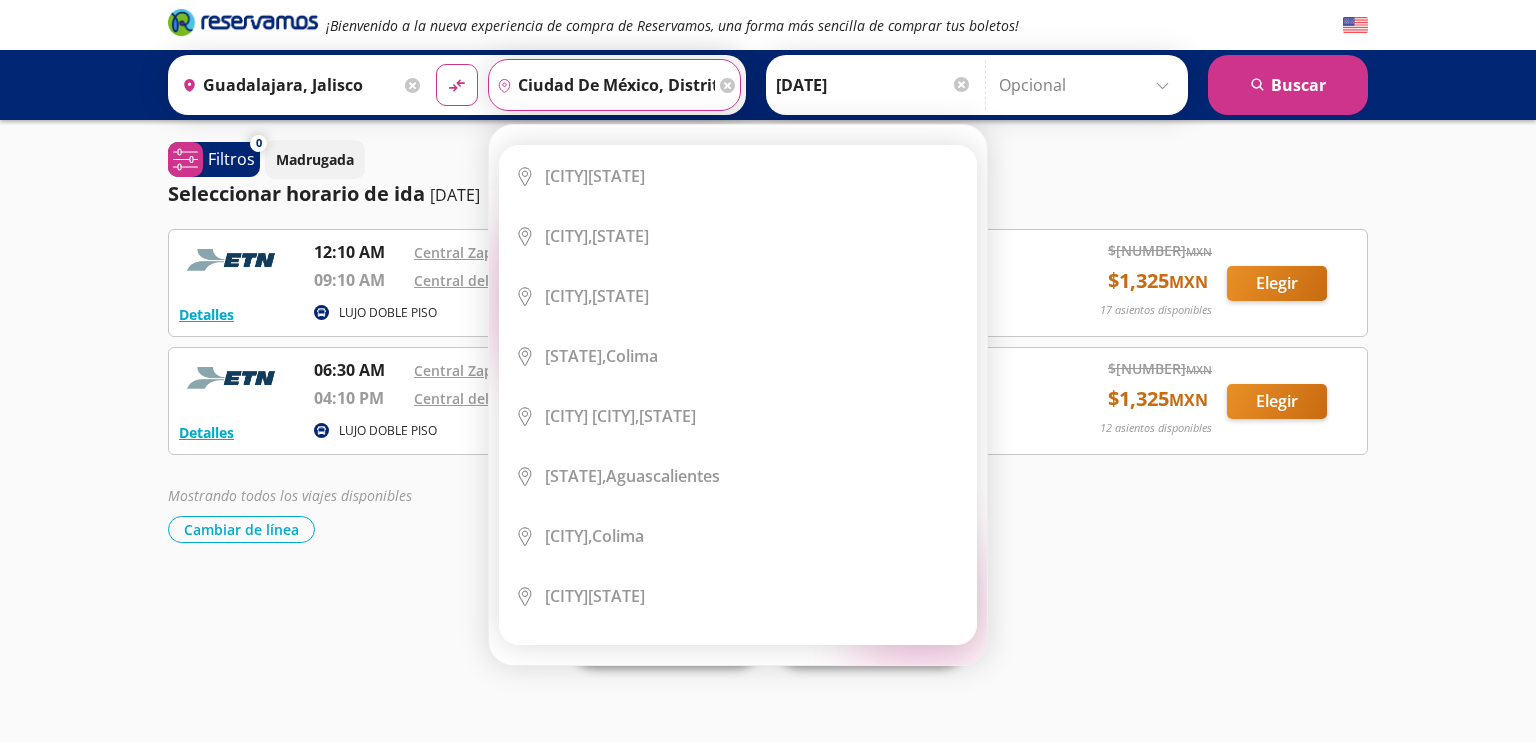 click on "Ciudad de México, Distrito Federal" at bounding box center (602, 85) 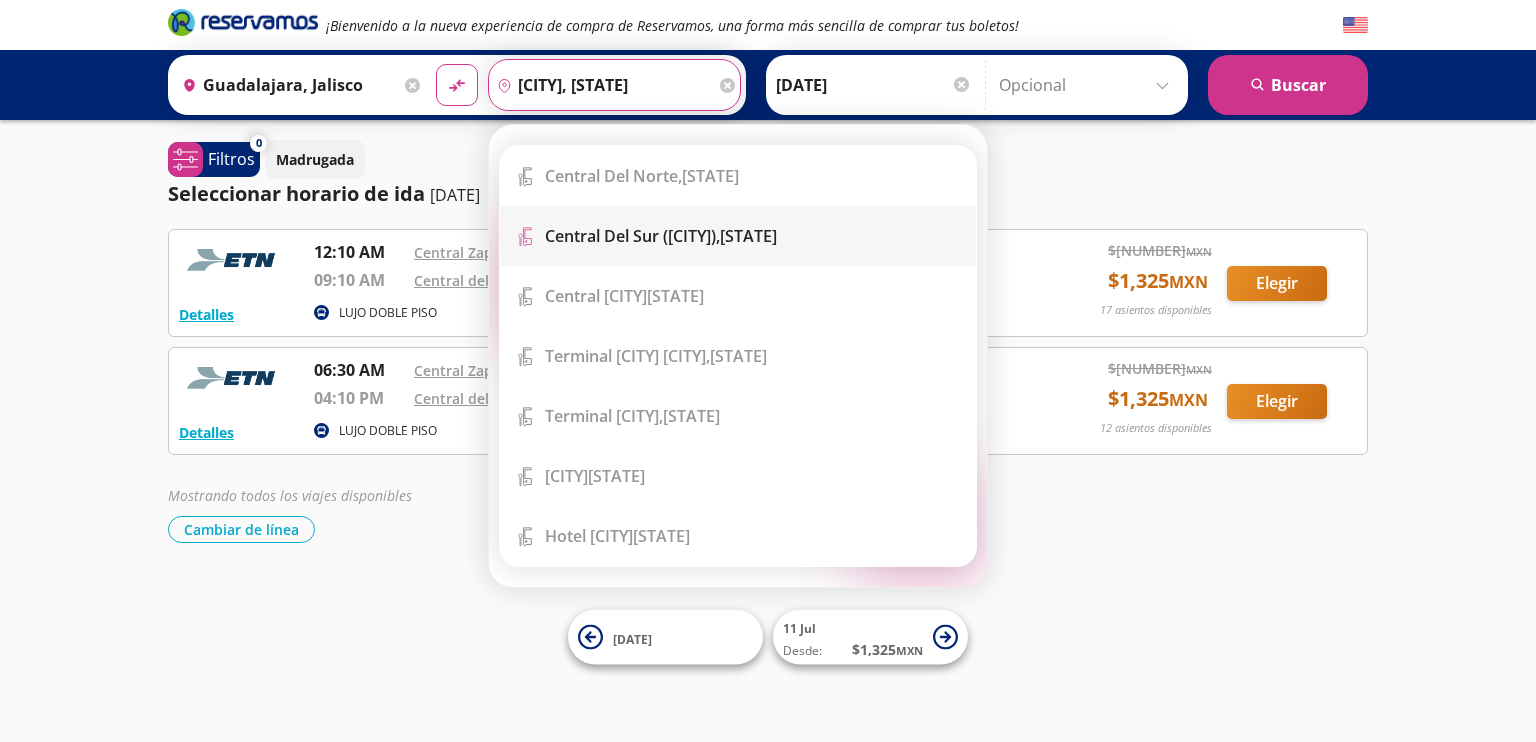 type on "[CITY], [STATE]" 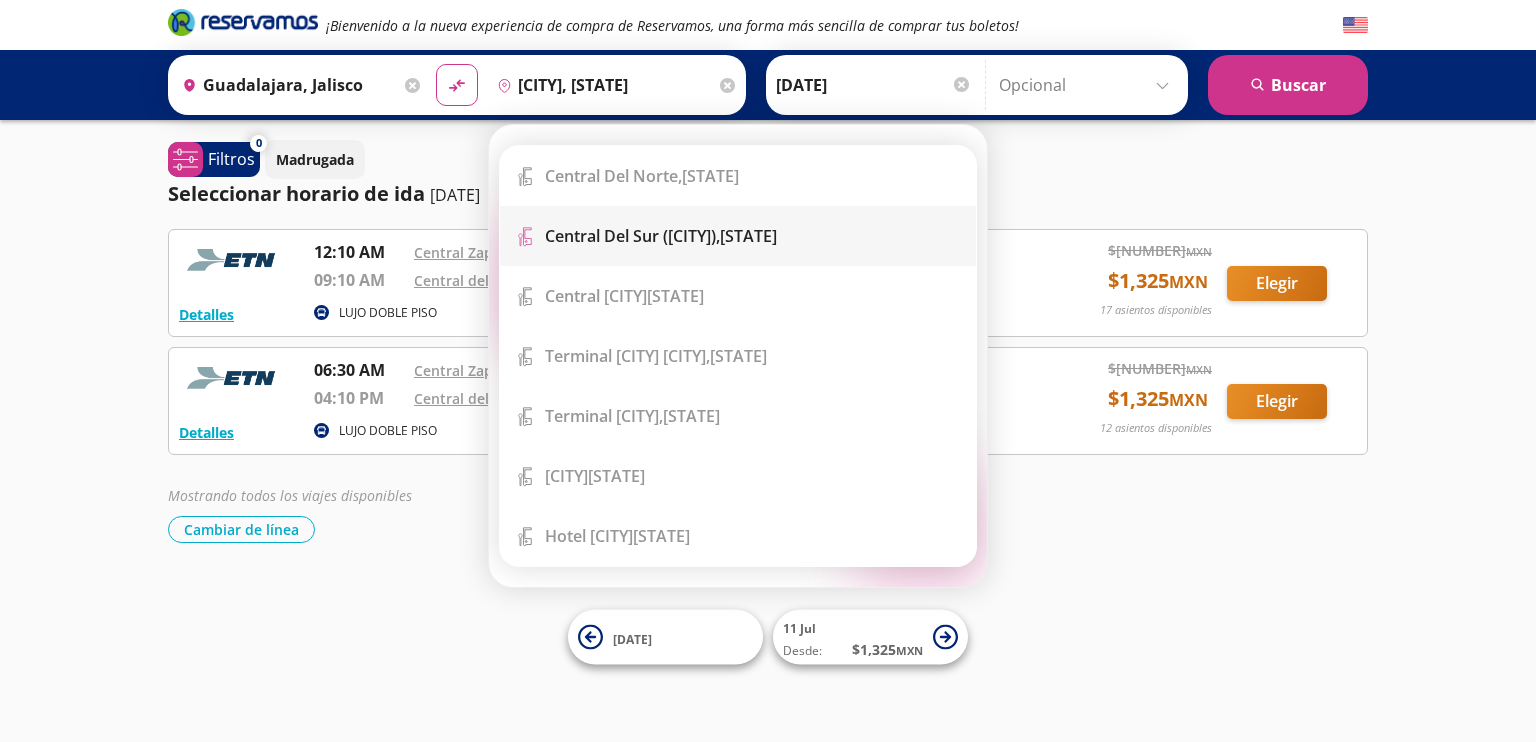 click on "Central del Sur ([CITY])," at bounding box center [632, 236] 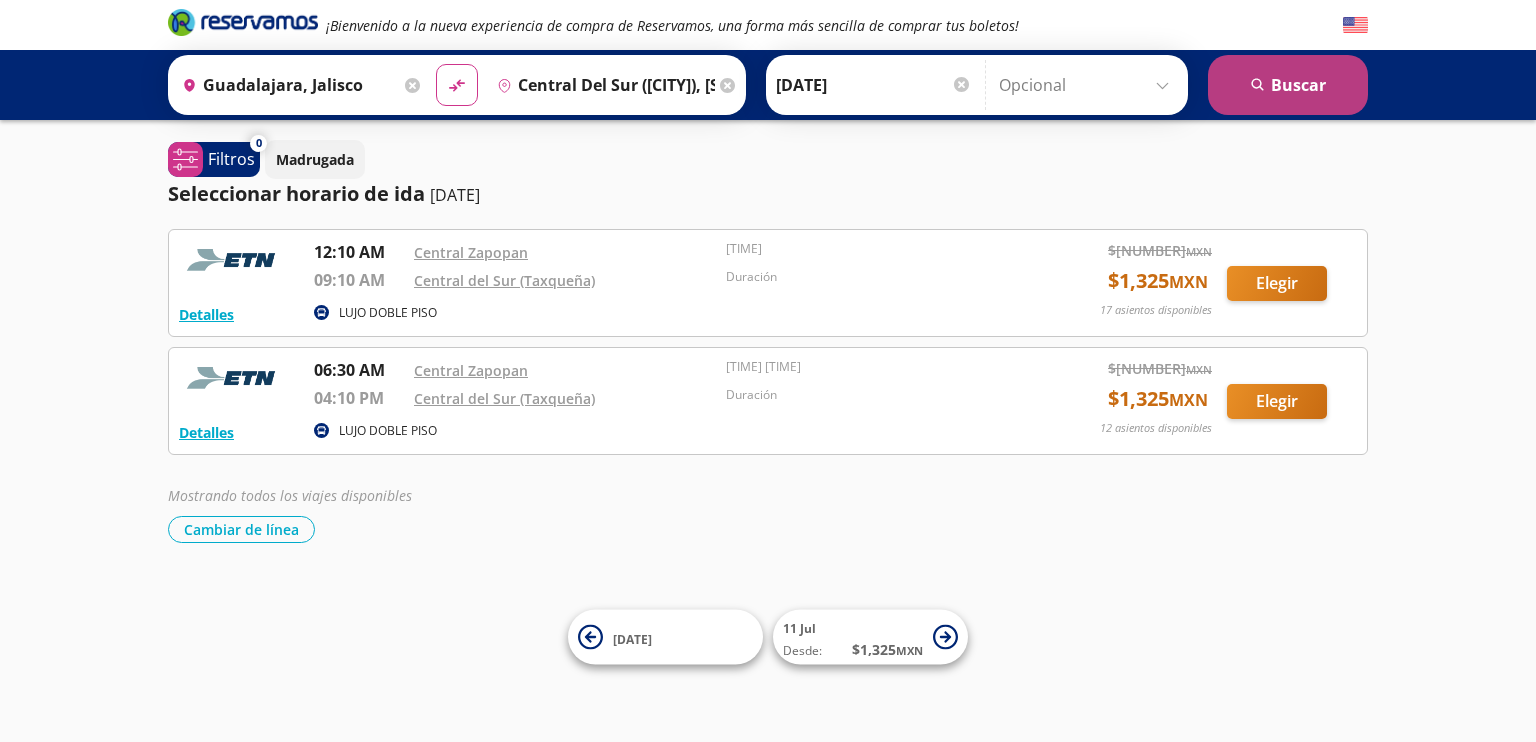 click on "search
Buscar" at bounding box center (1288, 85) 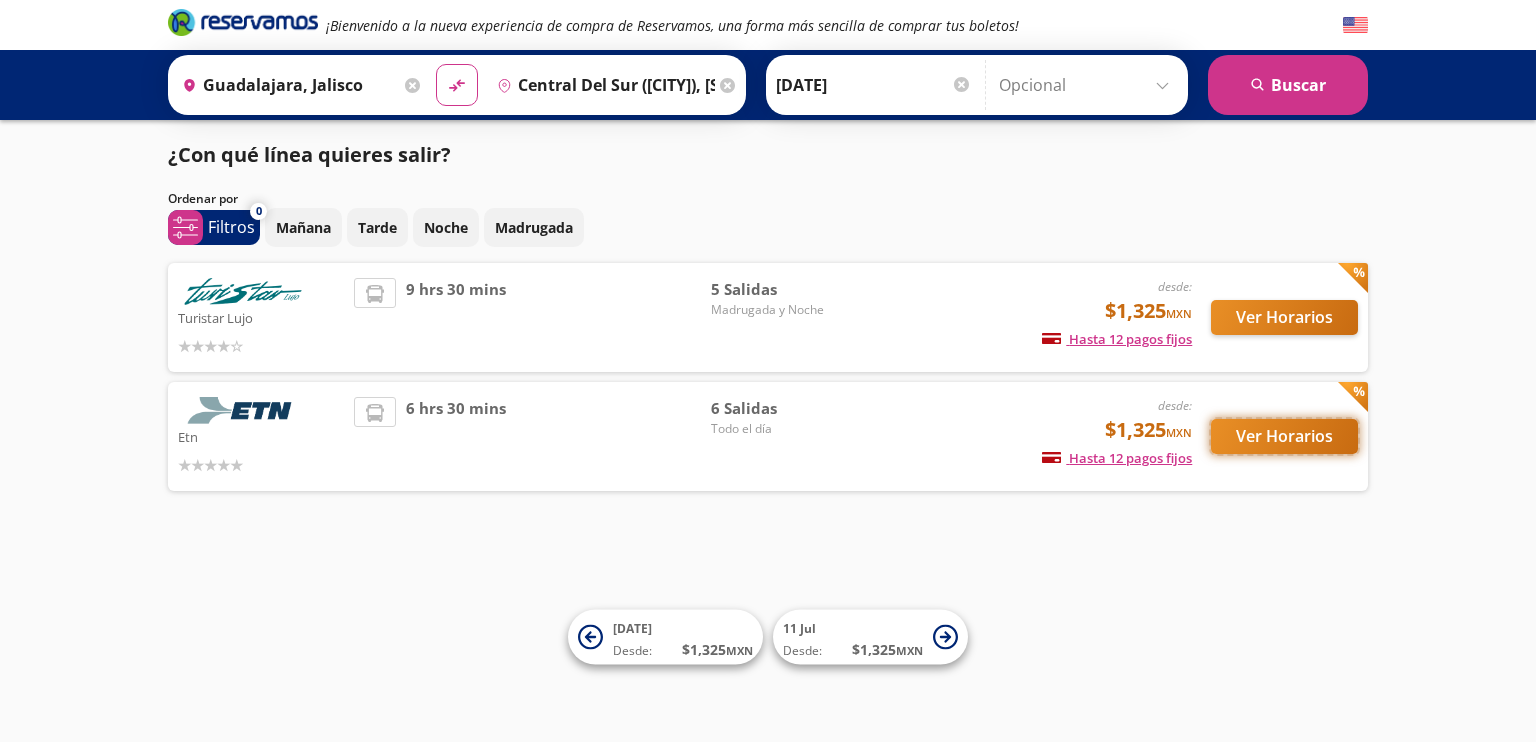 click on "Ver Horarios" at bounding box center (1284, 317) 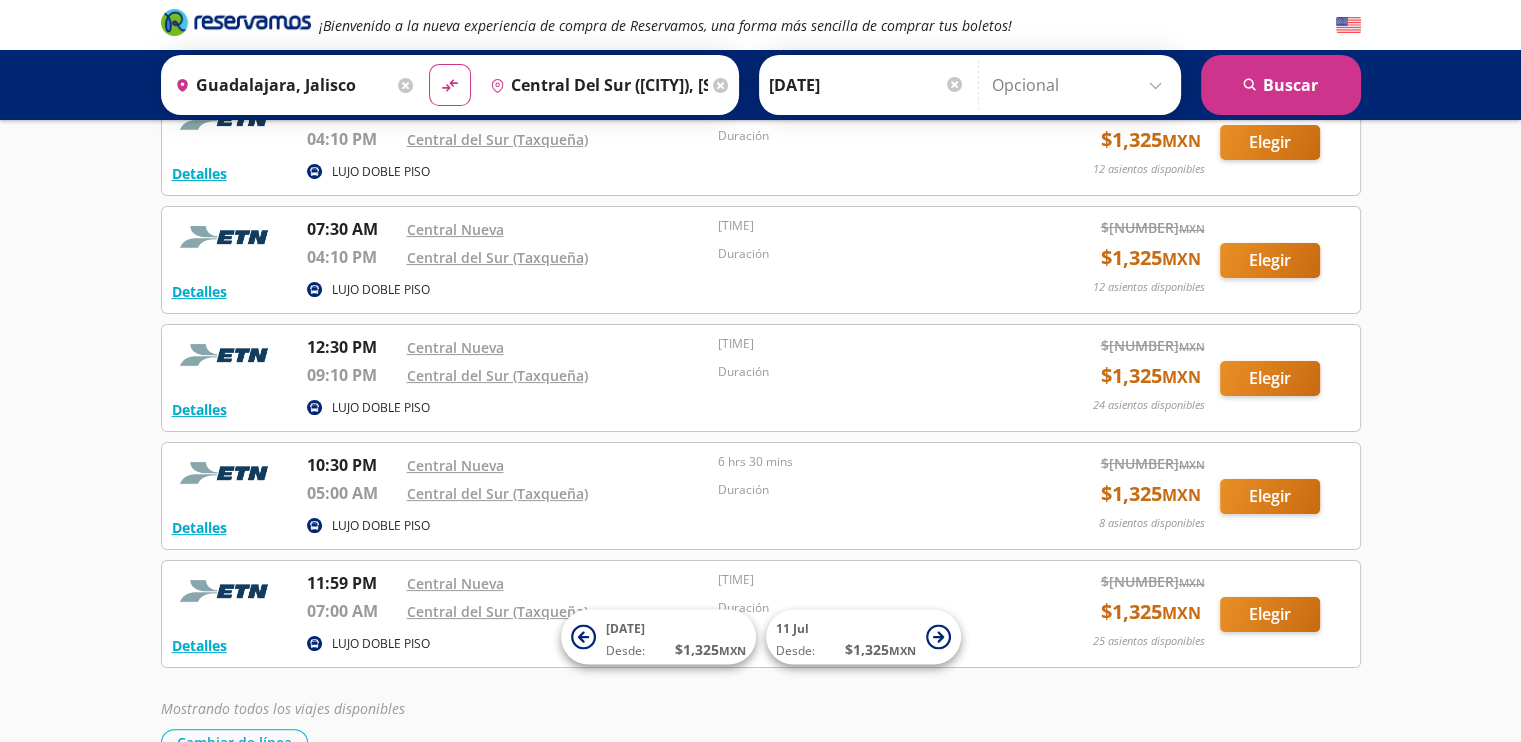 scroll, scrollTop: 260, scrollLeft: 0, axis: vertical 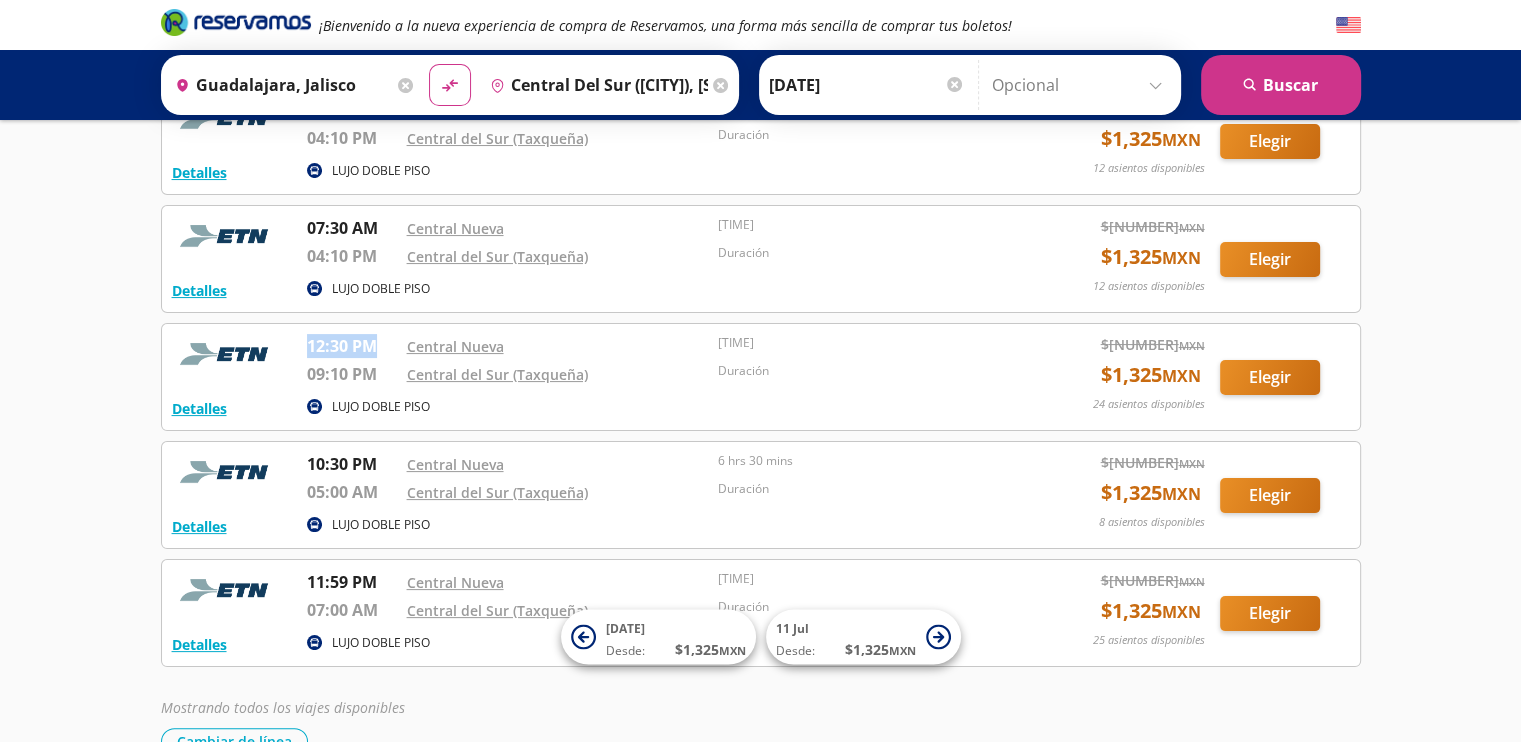drag, startPoint x: 375, startPoint y: 343, endPoint x: 306, endPoint y: 351, distance: 69.46222 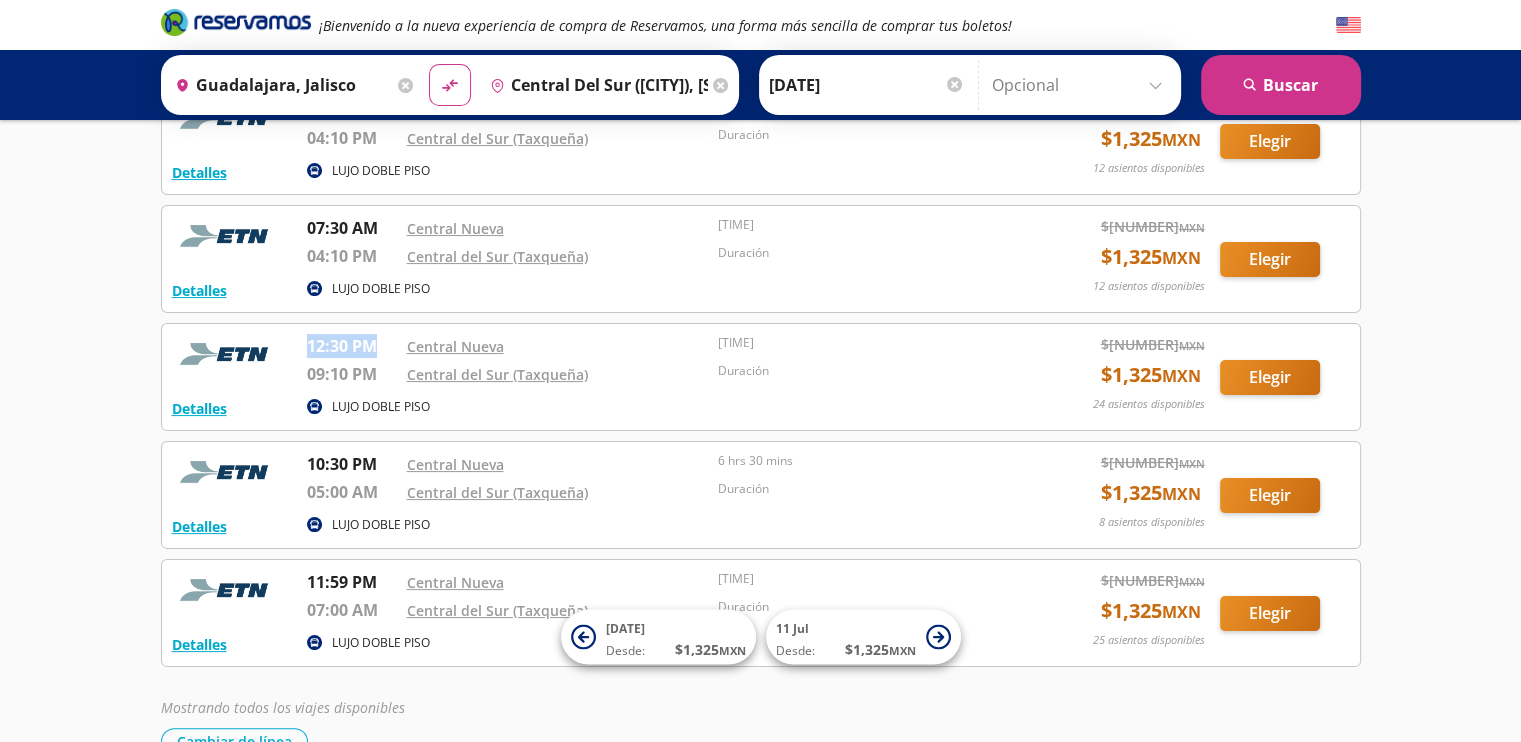 click on "12:30 PM" at bounding box center (352, -8) 